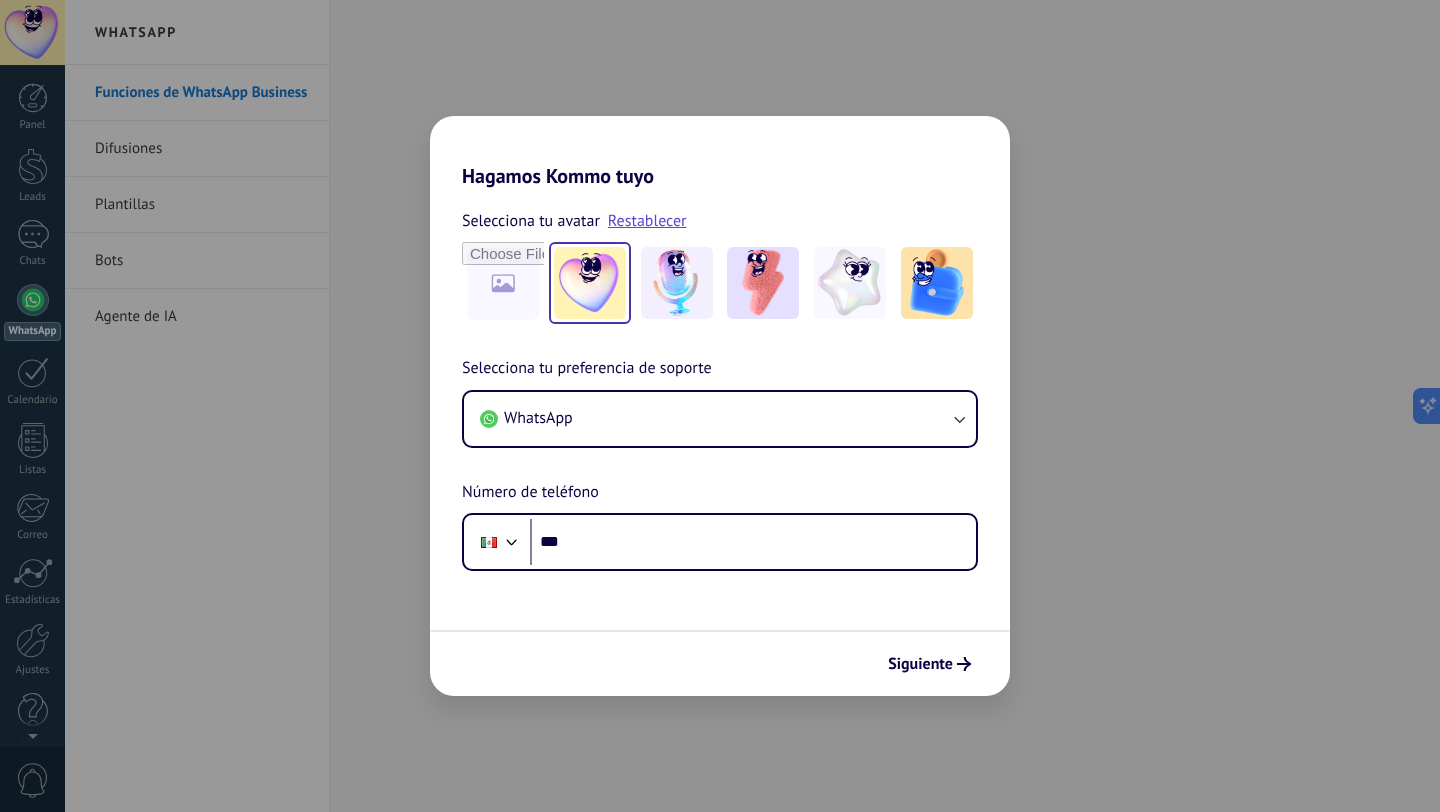 scroll, scrollTop: 0, scrollLeft: 0, axis: both 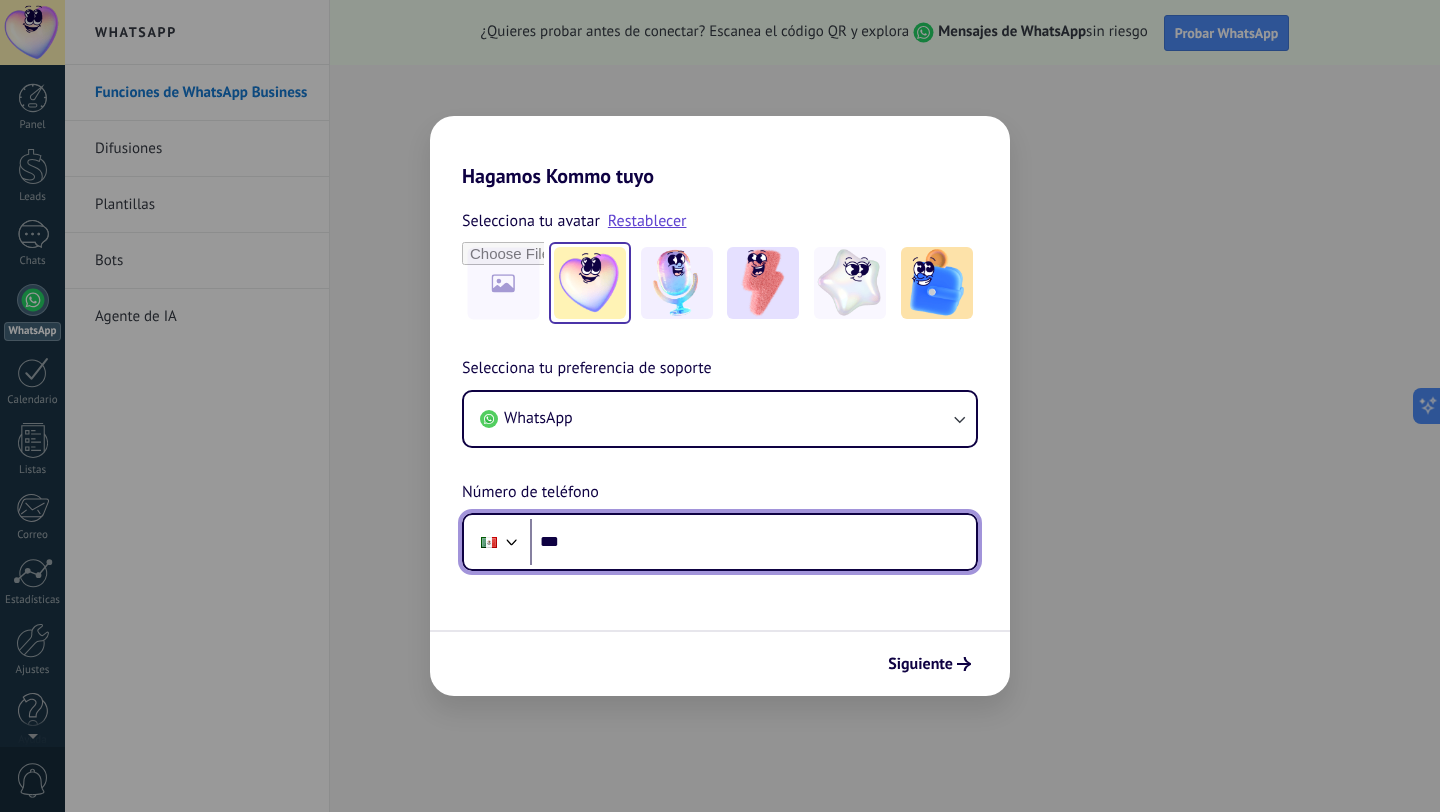 click on "***" at bounding box center [753, 542] 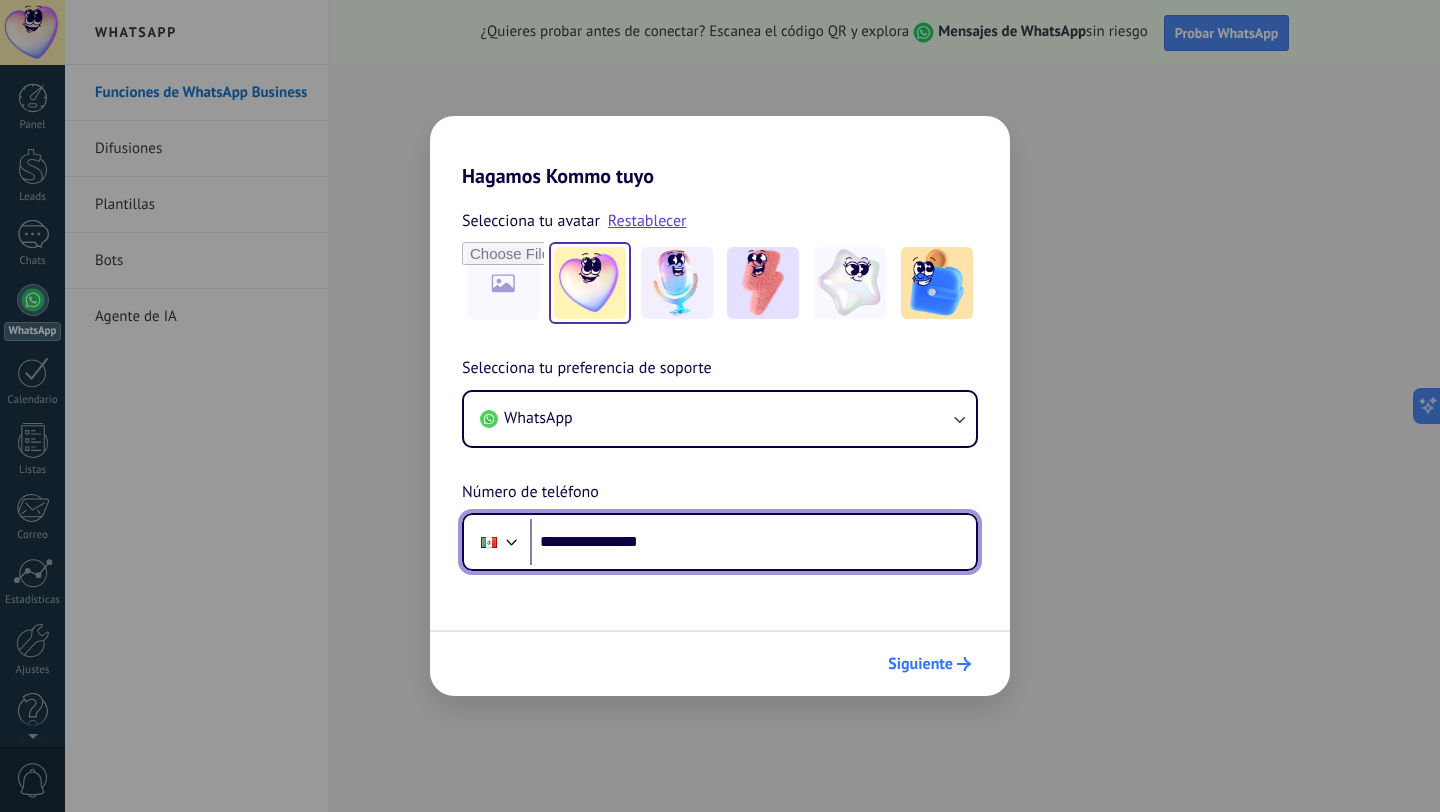 type on "**********" 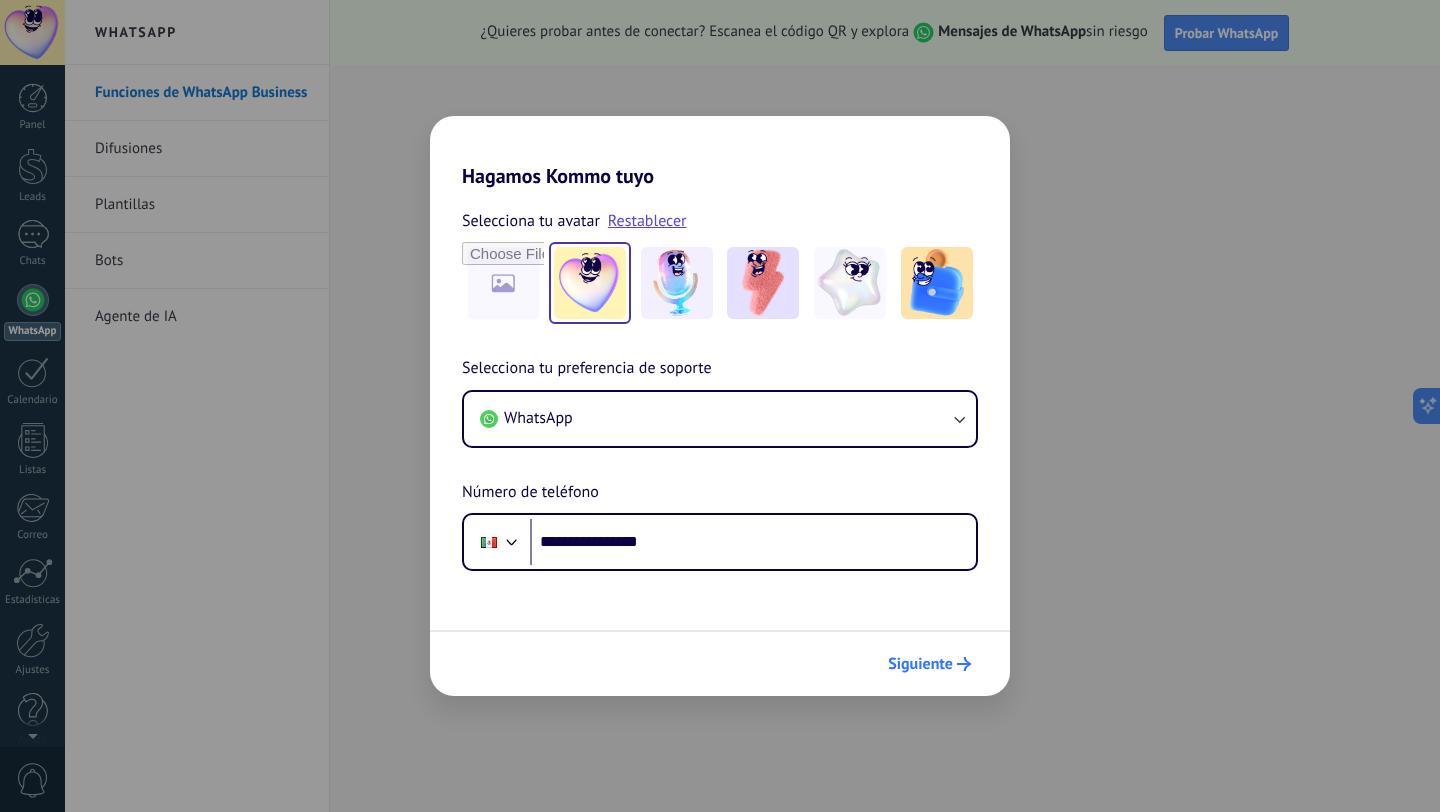 scroll, scrollTop: 0, scrollLeft: 0, axis: both 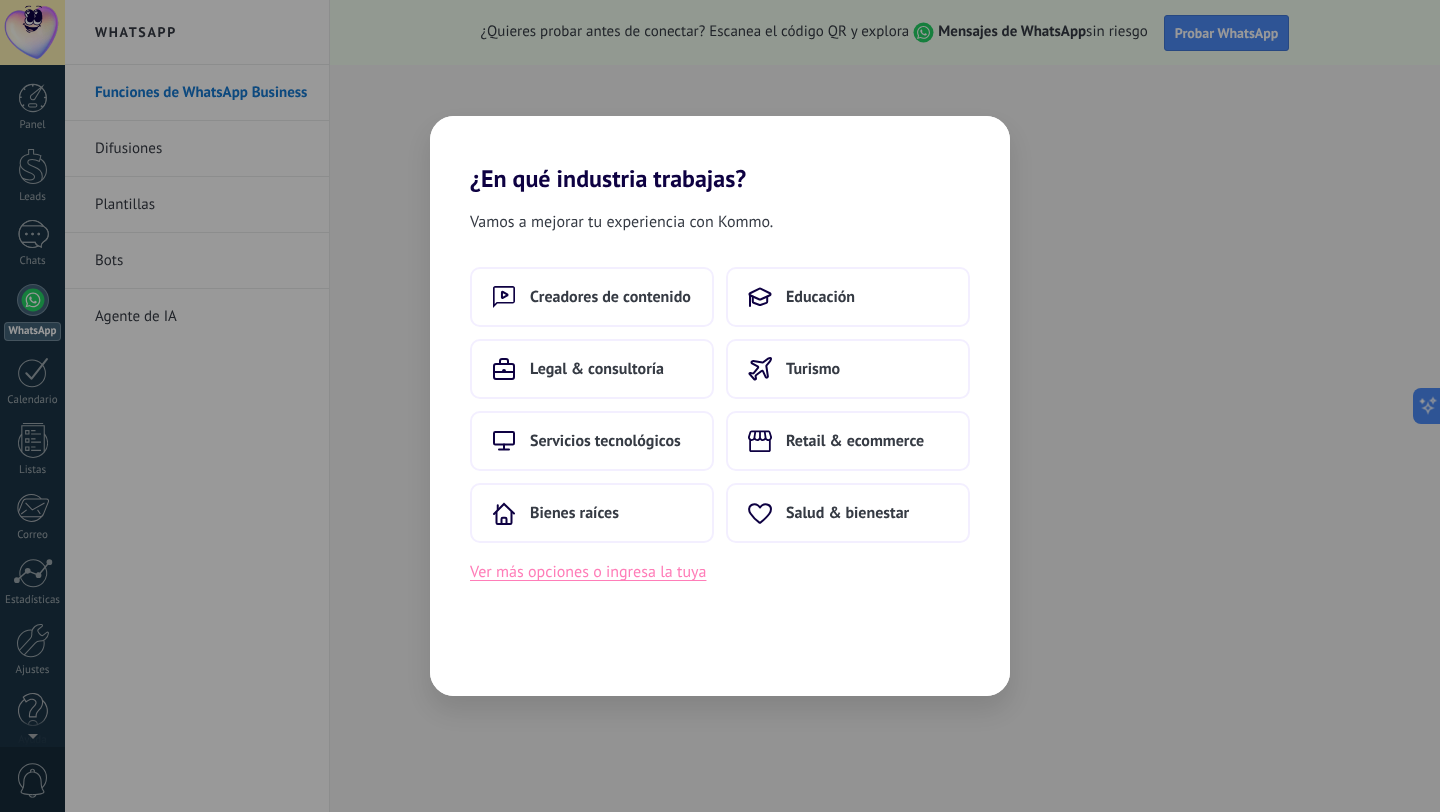 click on "Ver más opciones o ingresa la tuya" at bounding box center (588, 572) 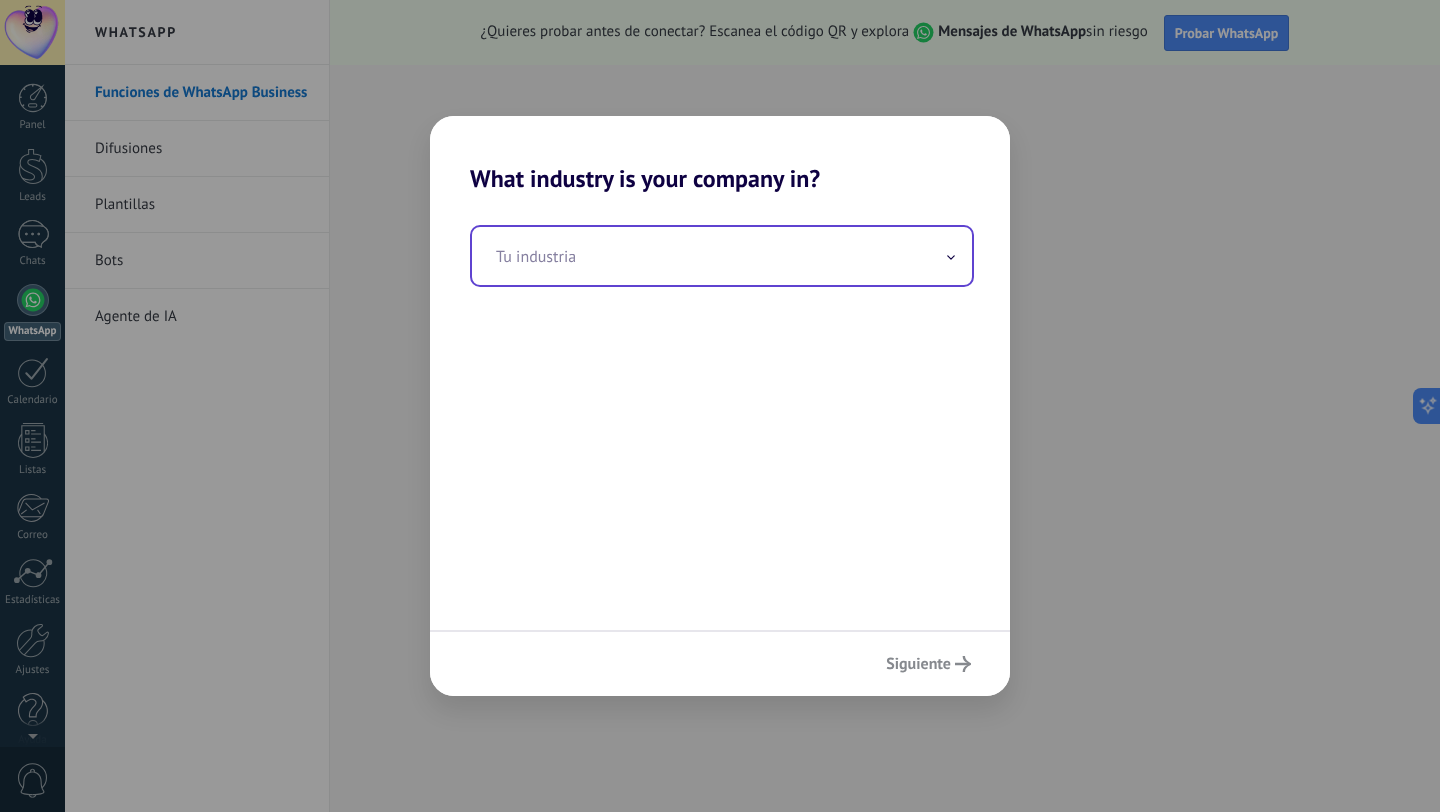 click at bounding box center [722, 256] 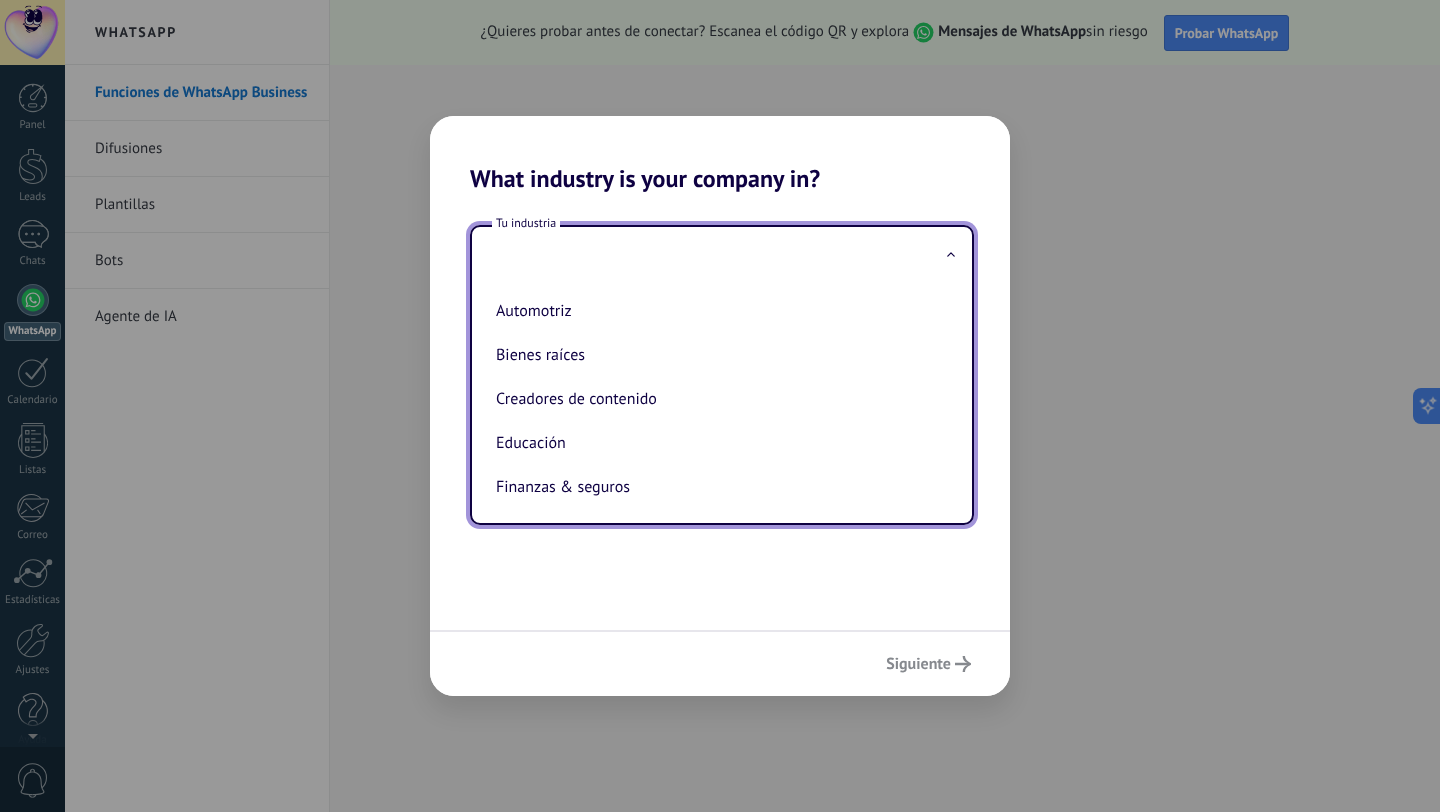 type on "*" 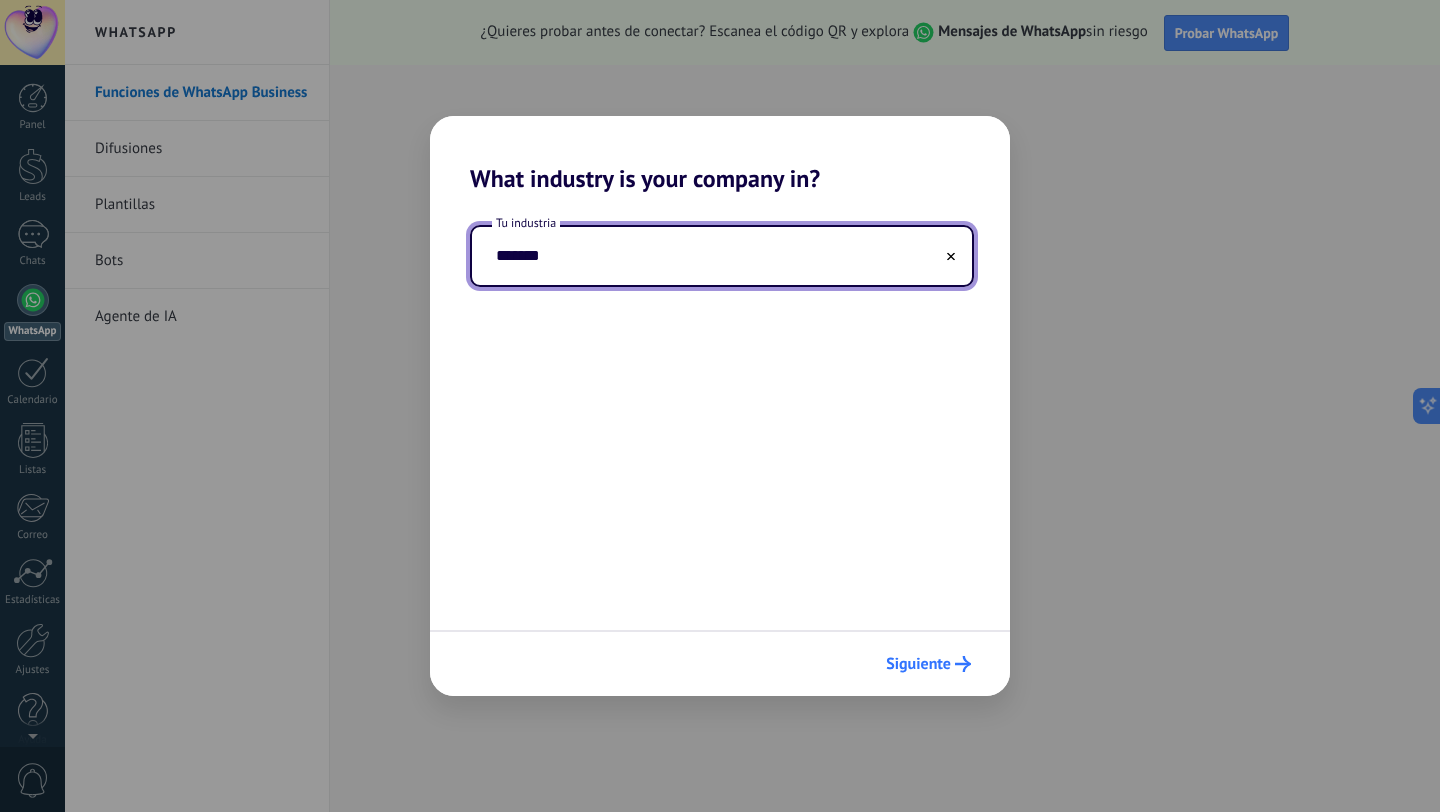 type on "*******" 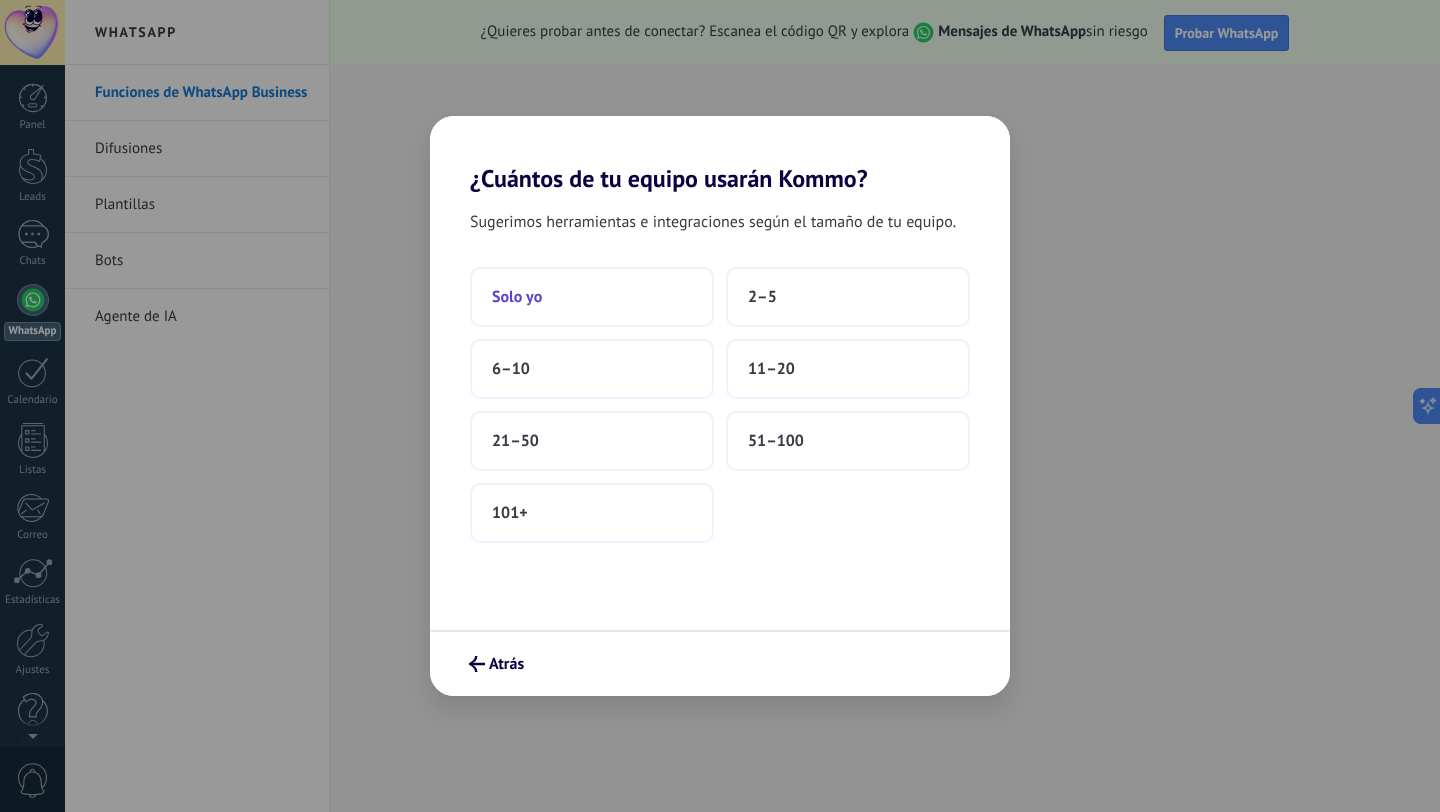 click on "Solo yo" at bounding box center [592, 297] 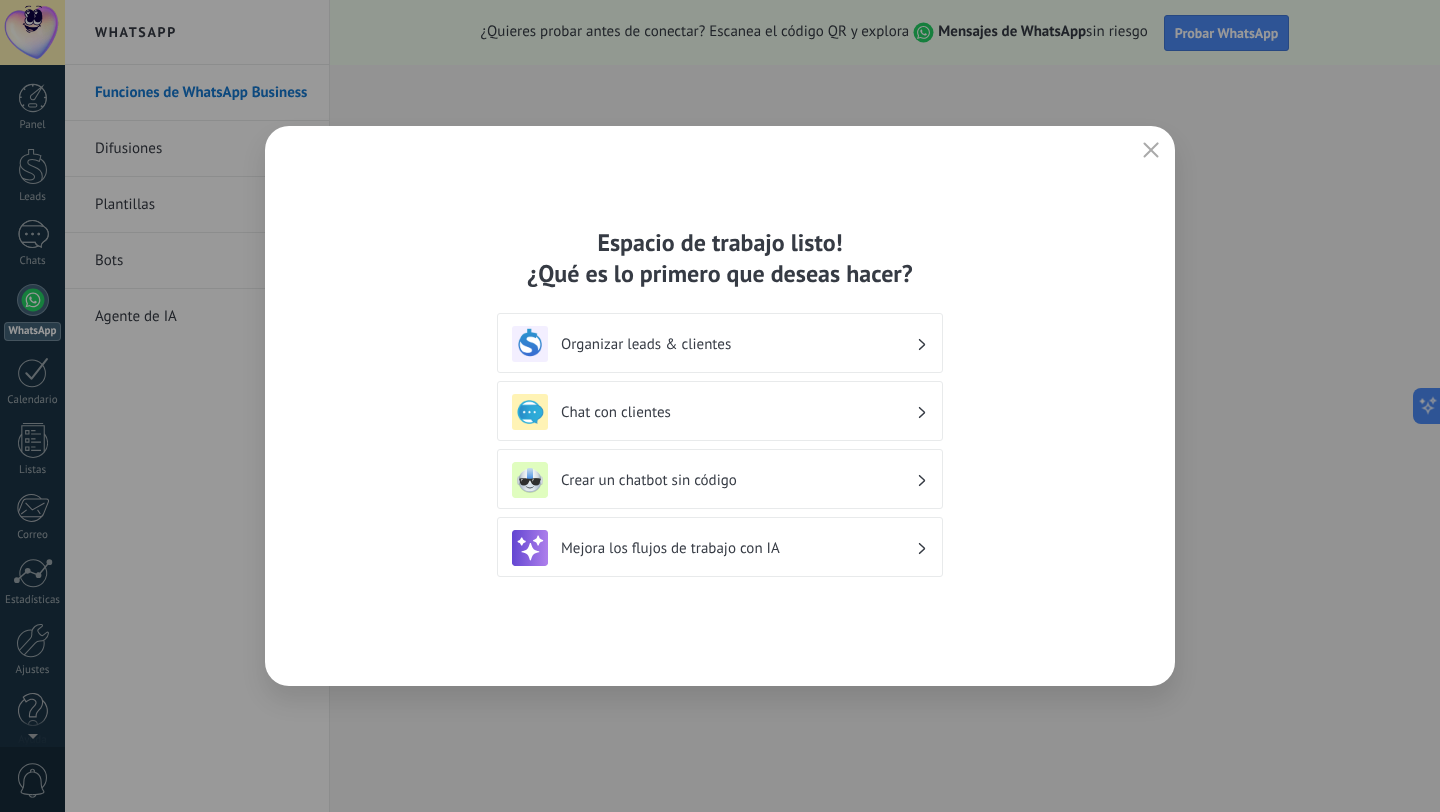 click on "Crear un chatbot sin código" at bounding box center (738, 480) 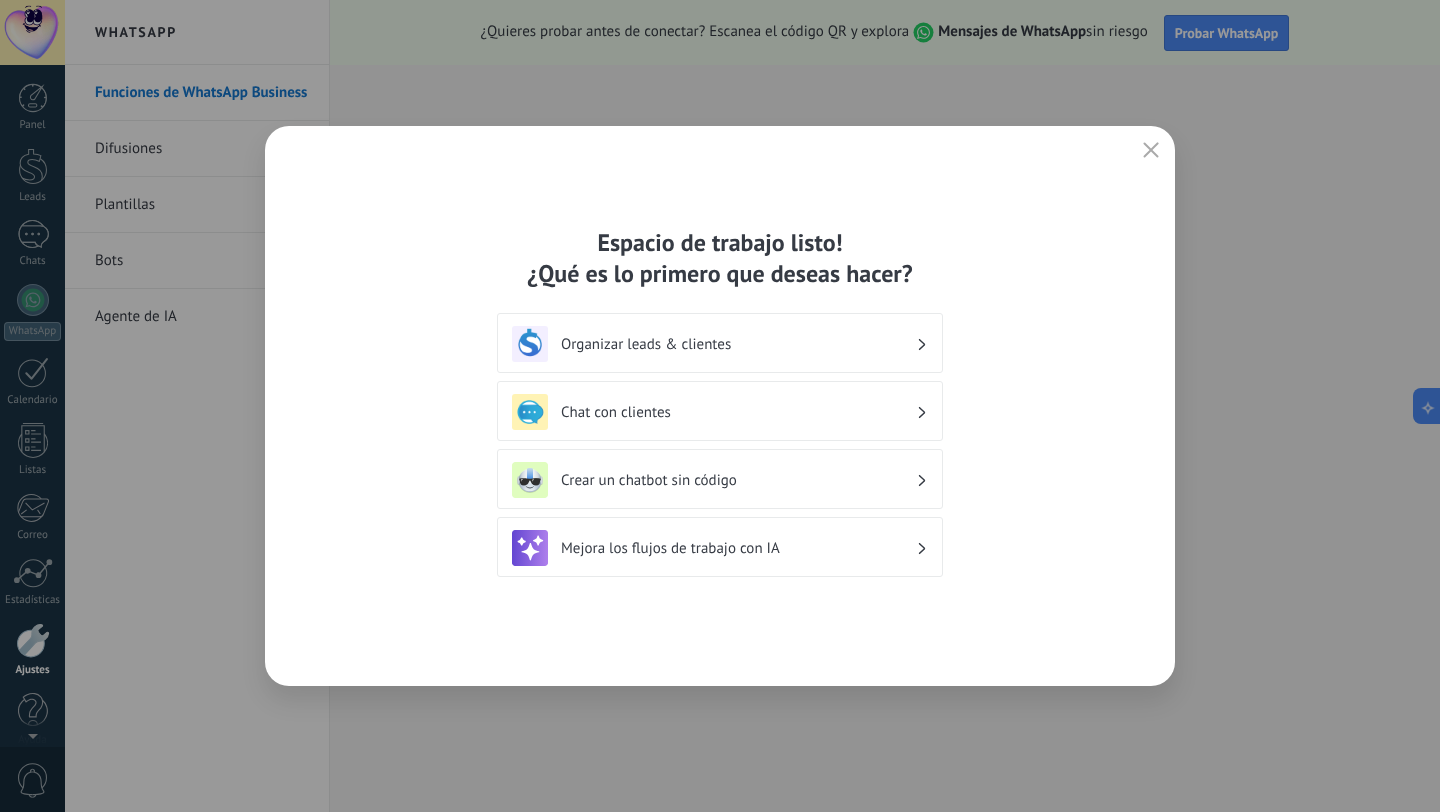 scroll, scrollTop: 20, scrollLeft: 0, axis: vertical 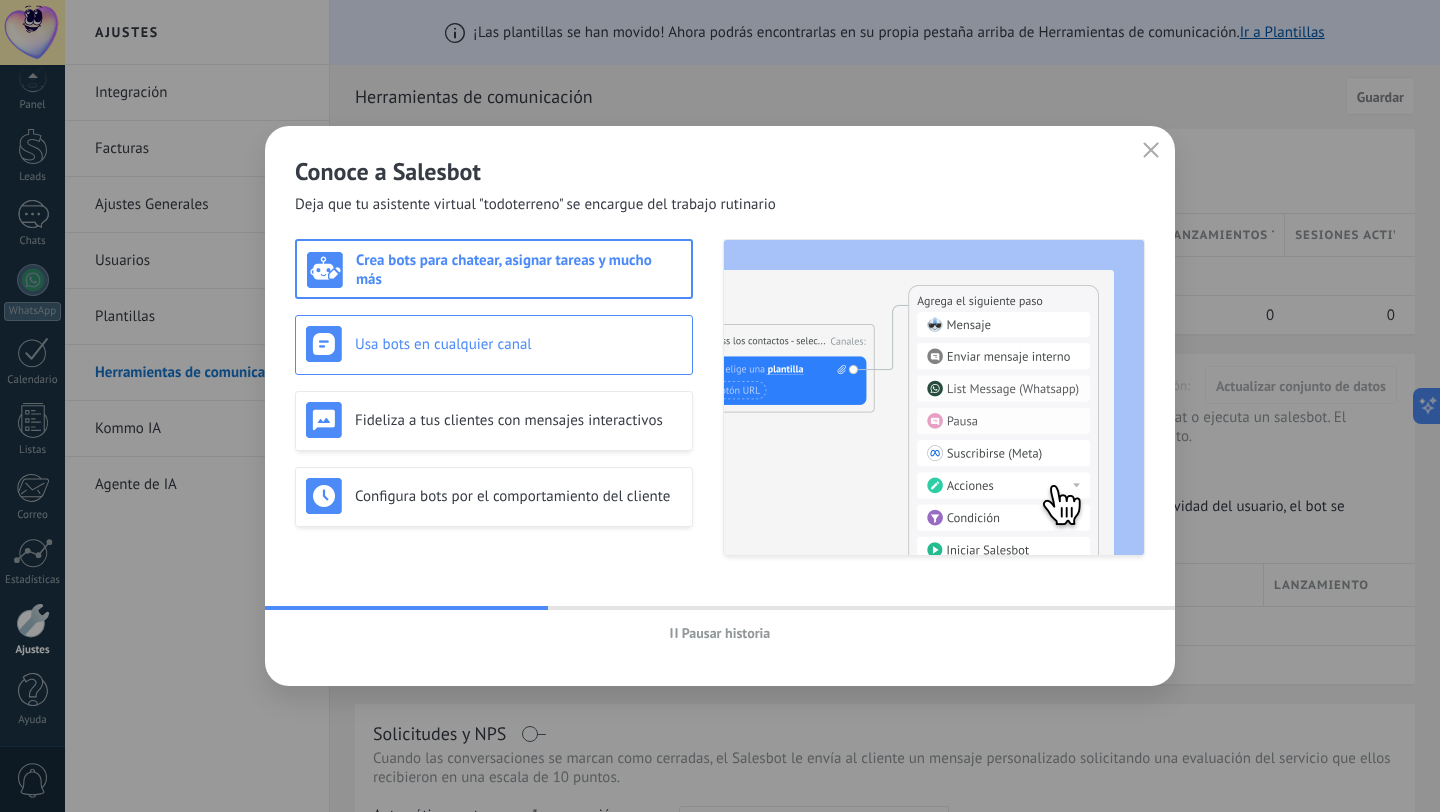 click on "Usa bots en cualquier canal" at bounding box center (518, 344) 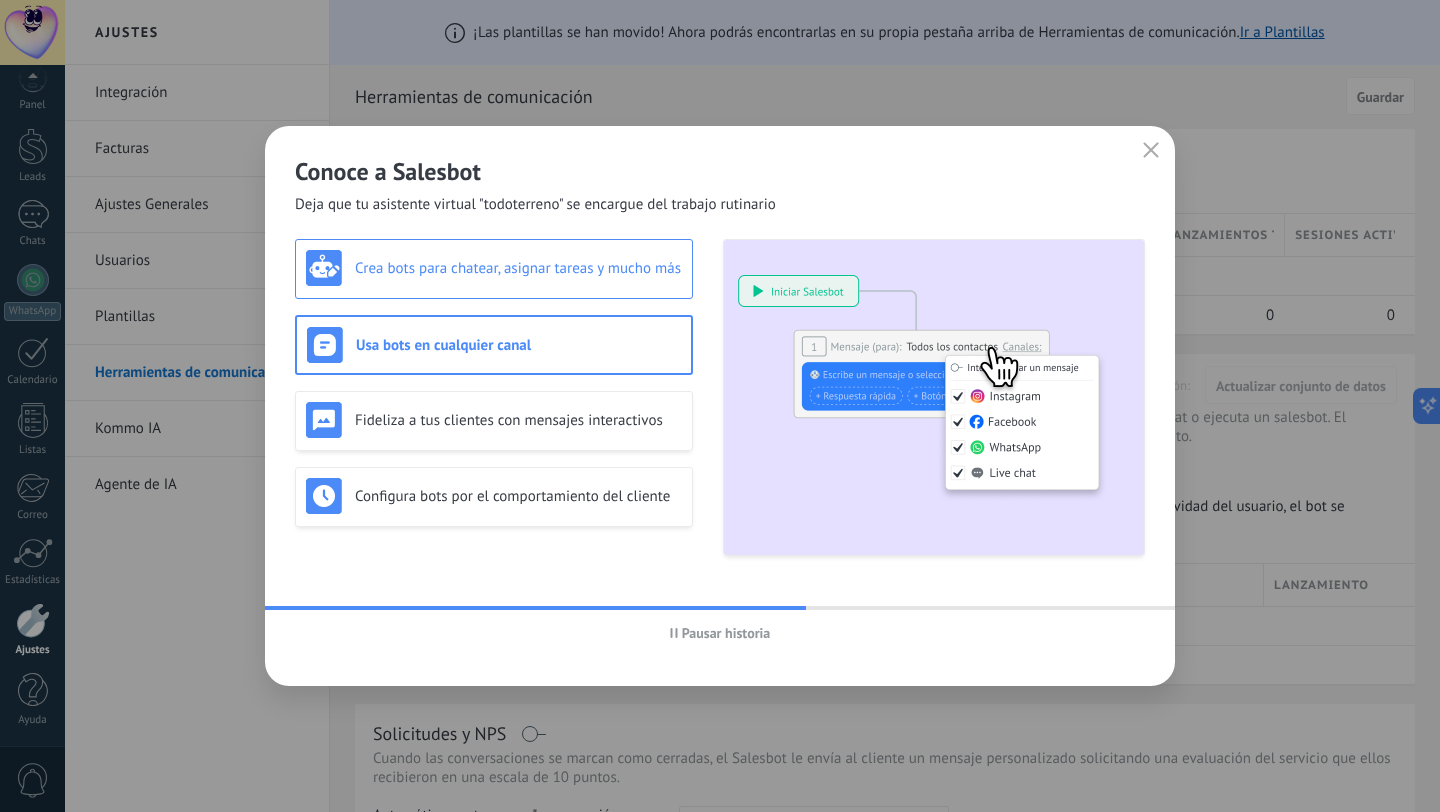 click on "Crea bots para chatear, asignar tareas y mucho más" at bounding box center (518, 268) 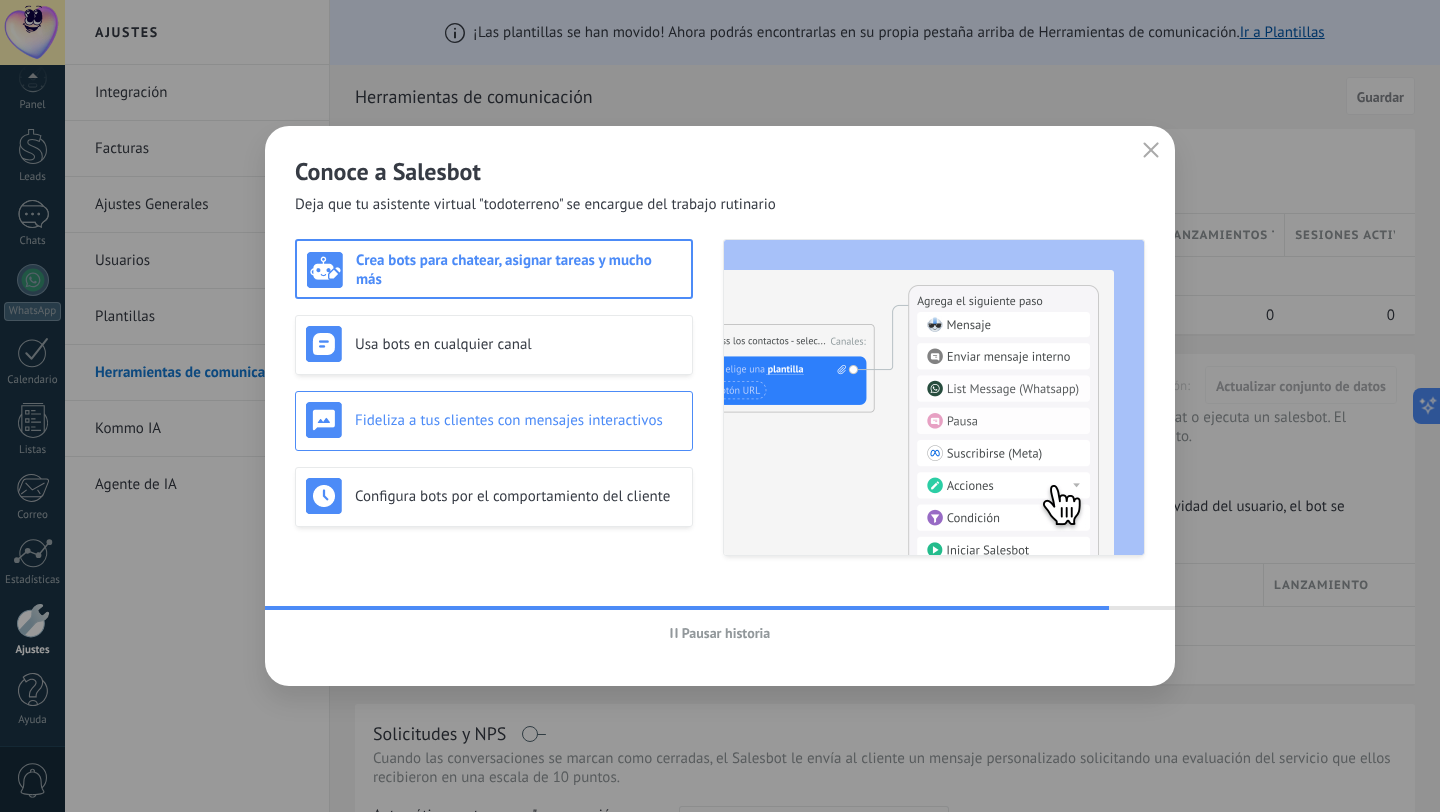 click on "Fideliza a tus clientes con mensajes interactivos" at bounding box center [518, 420] 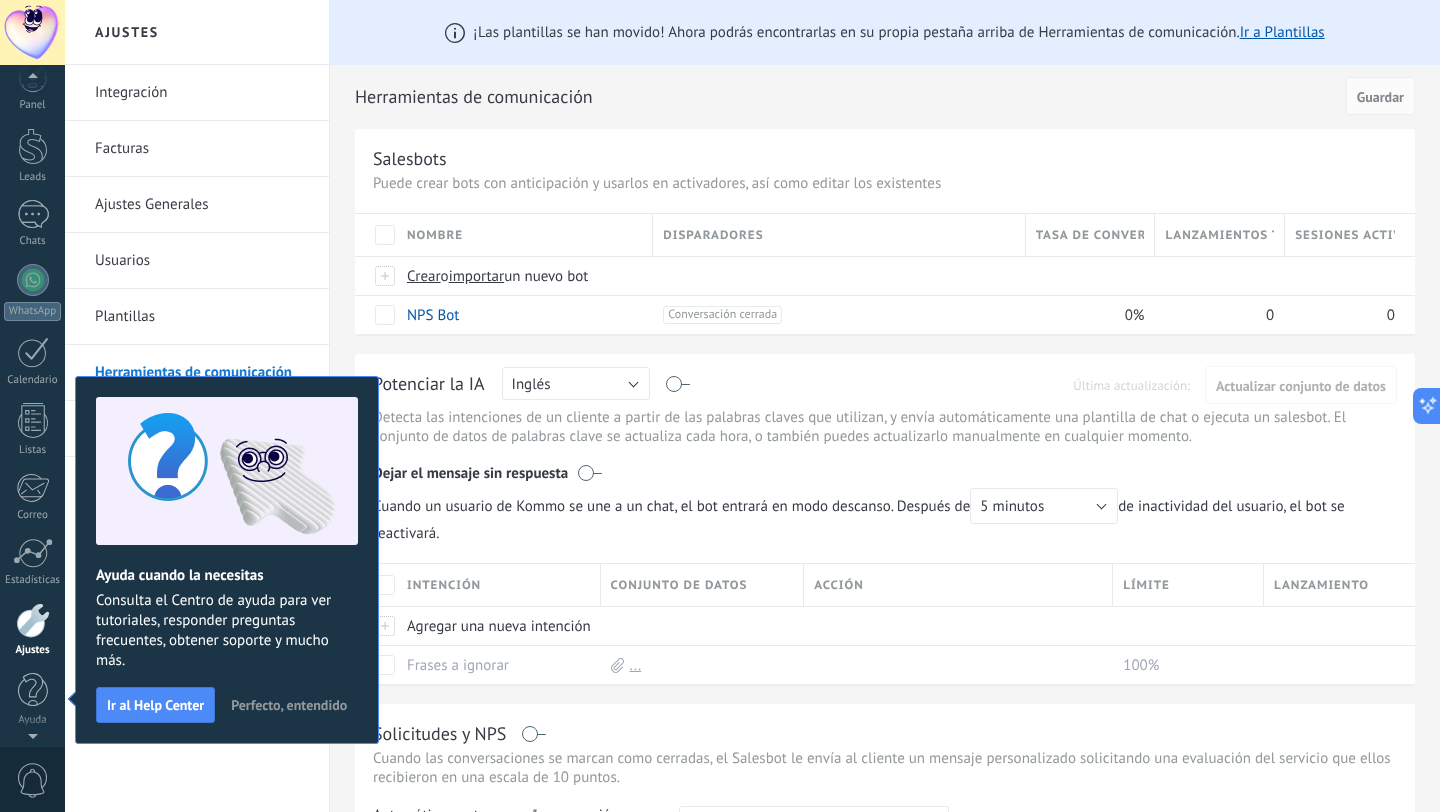 scroll, scrollTop: 11, scrollLeft: 0, axis: vertical 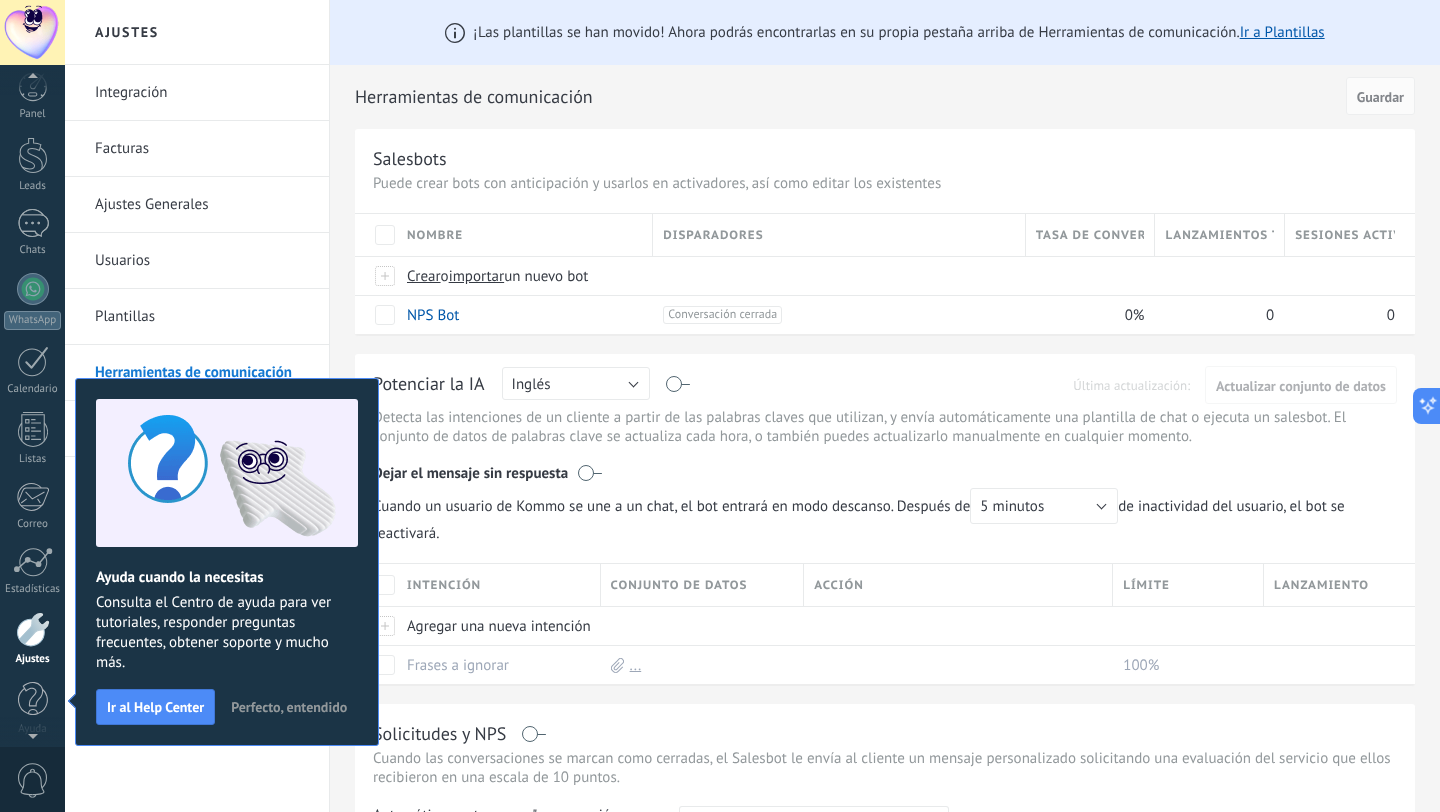 click at bounding box center [227, 473] 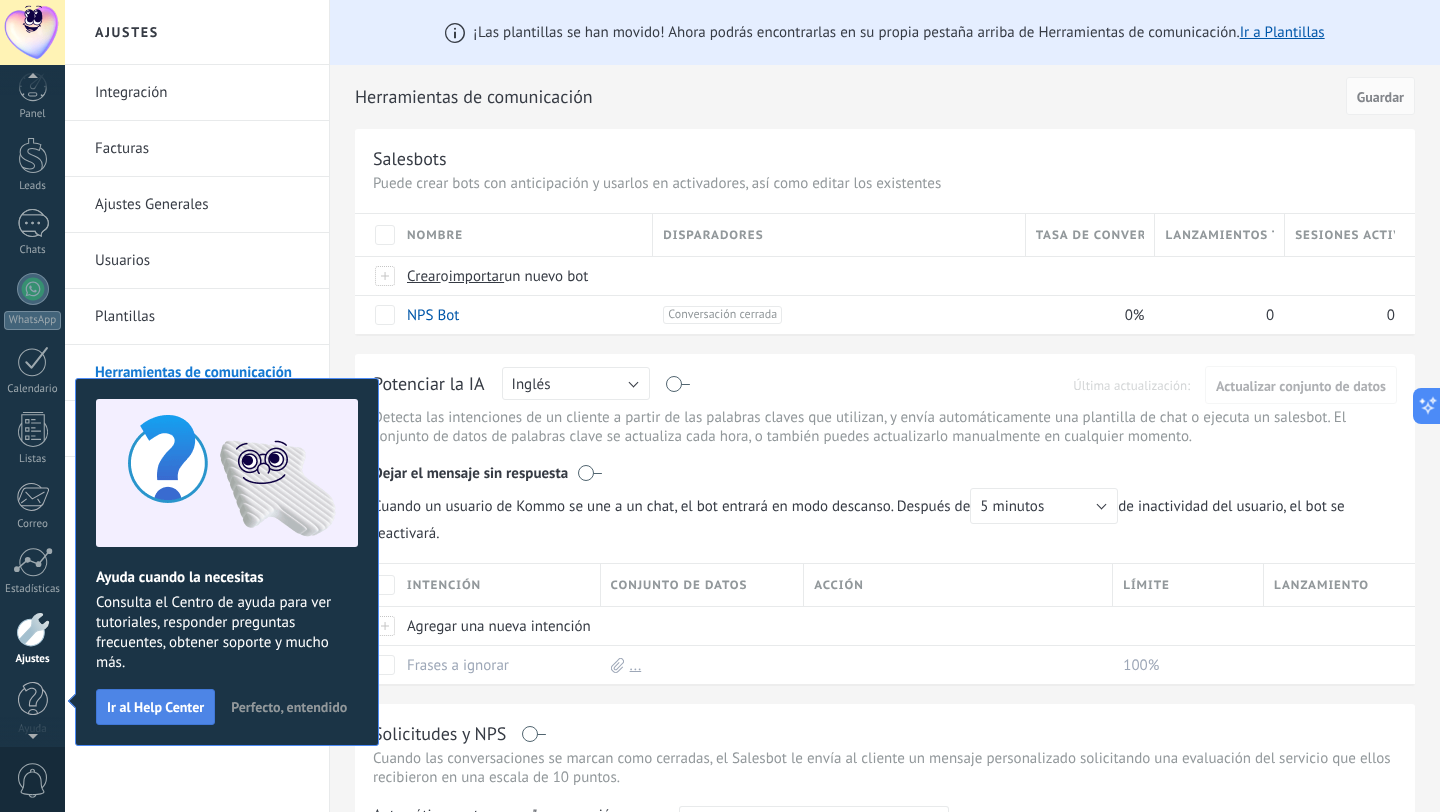 click on "Ir al Help Center" at bounding box center (155, 707) 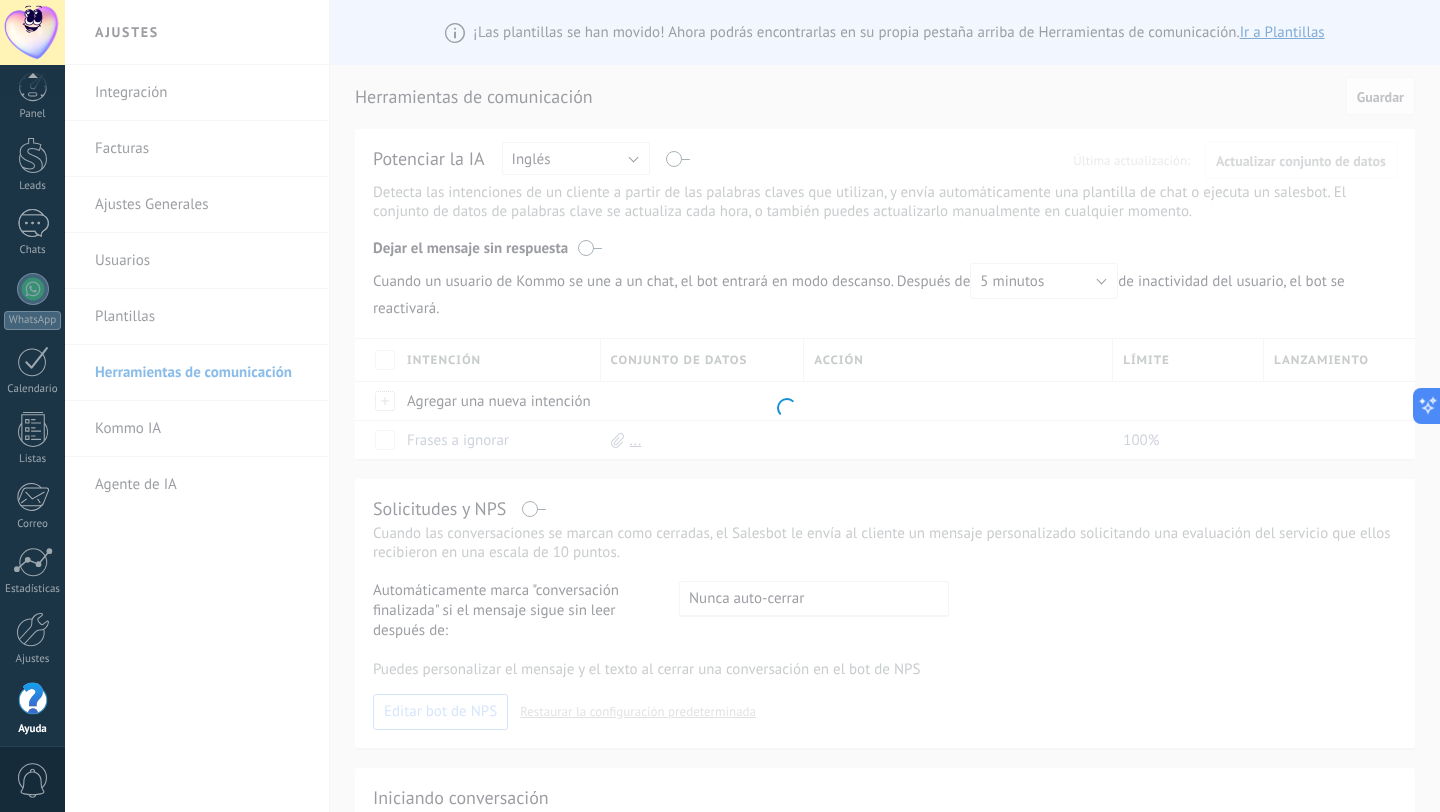 scroll, scrollTop: 20, scrollLeft: 0, axis: vertical 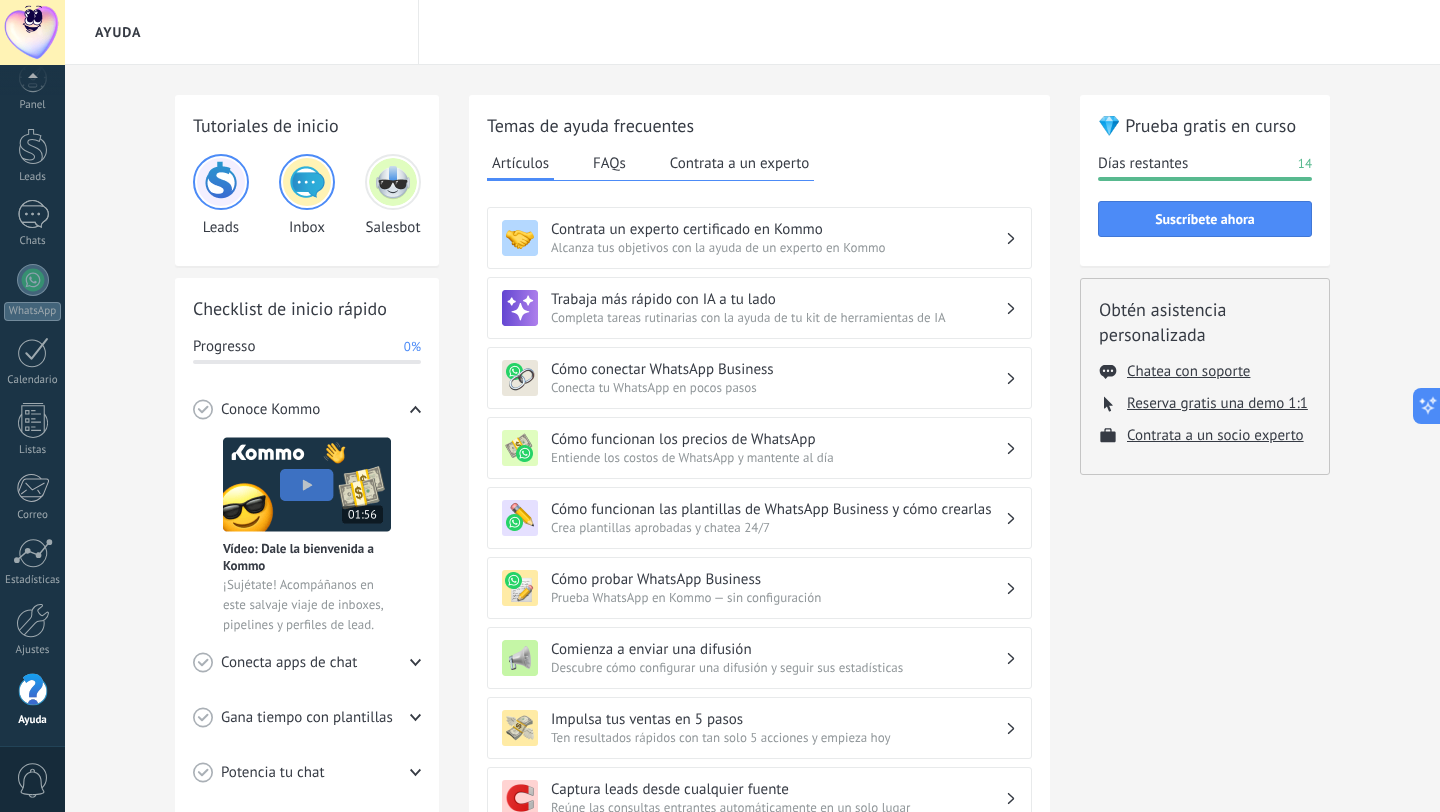 click on "Cómo conectar WhatsApp Business" at bounding box center [778, 369] 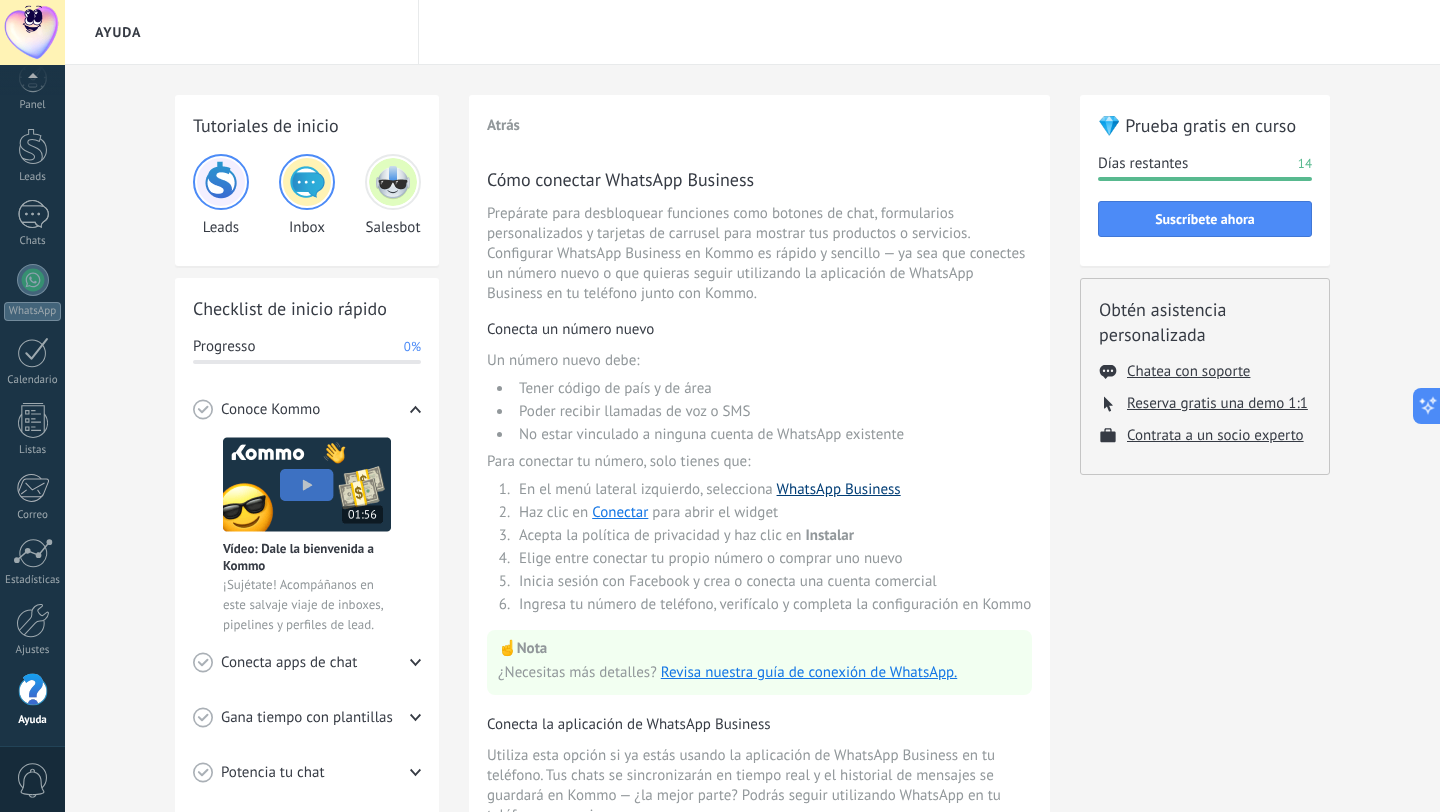 click on "WhatsApp Business" at bounding box center (839, 489) 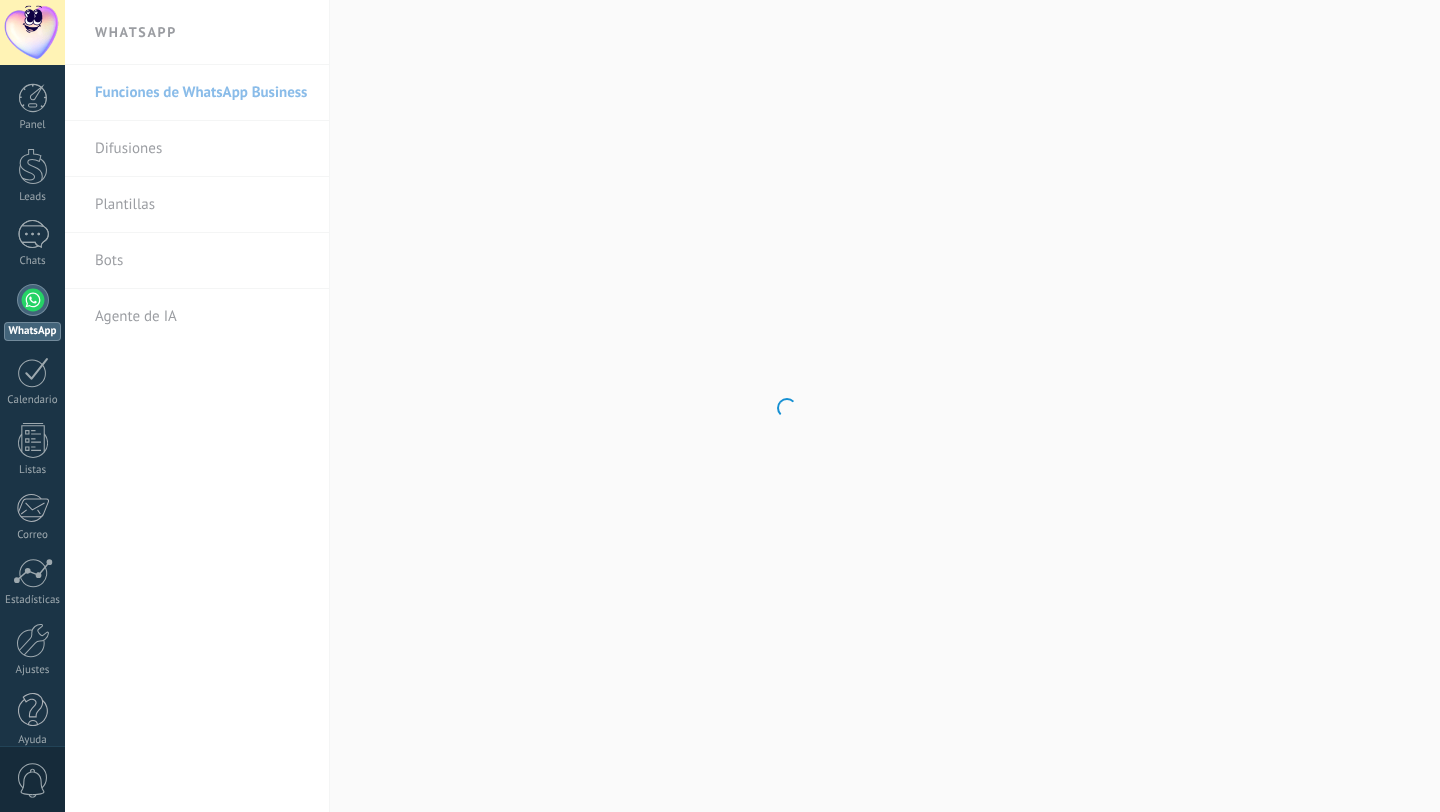 scroll, scrollTop: 0, scrollLeft: 0, axis: both 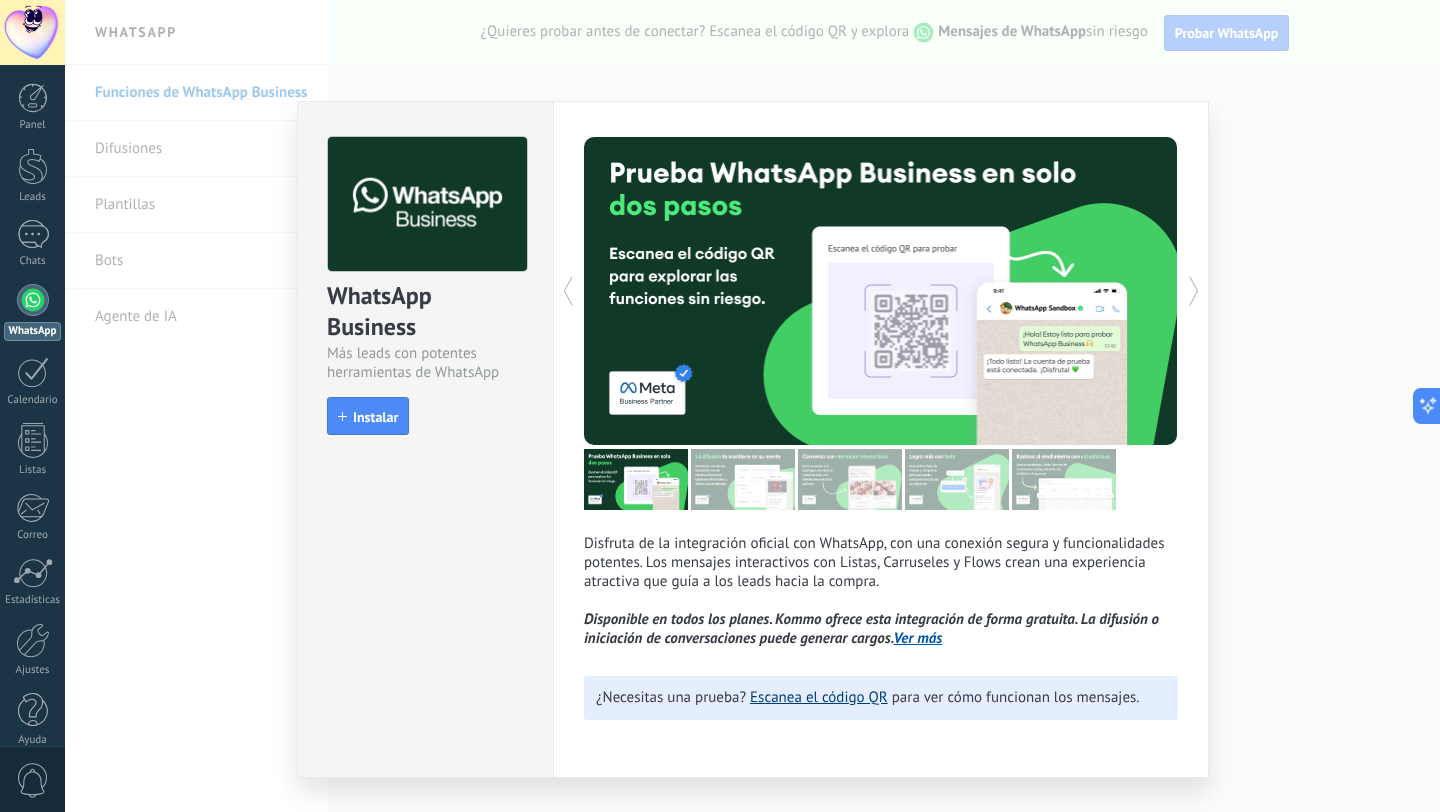 click on "Escanea el código QR" at bounding box center [819, 697] 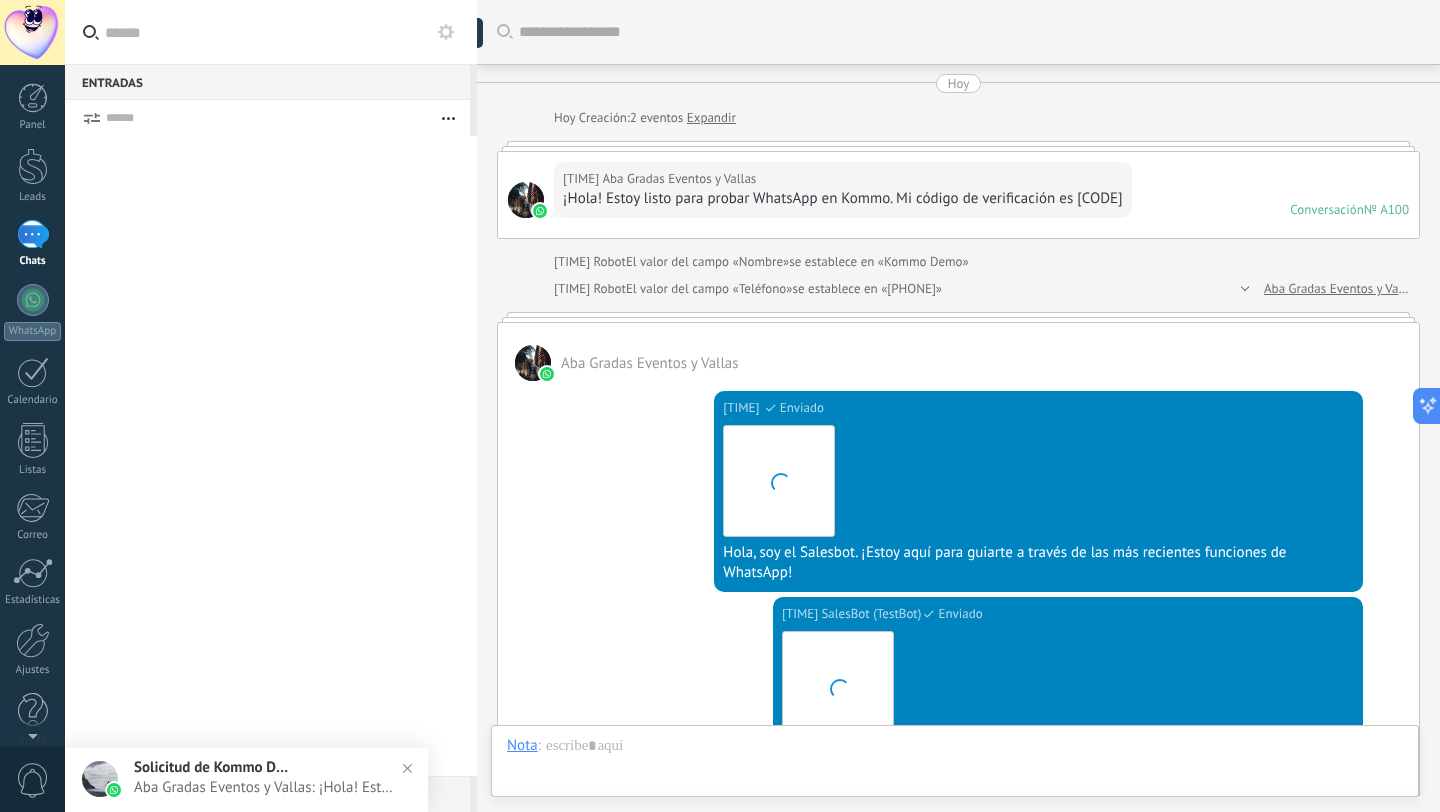 scroll, scrollTop: 532, scrollLeft: 0, axis: vertical 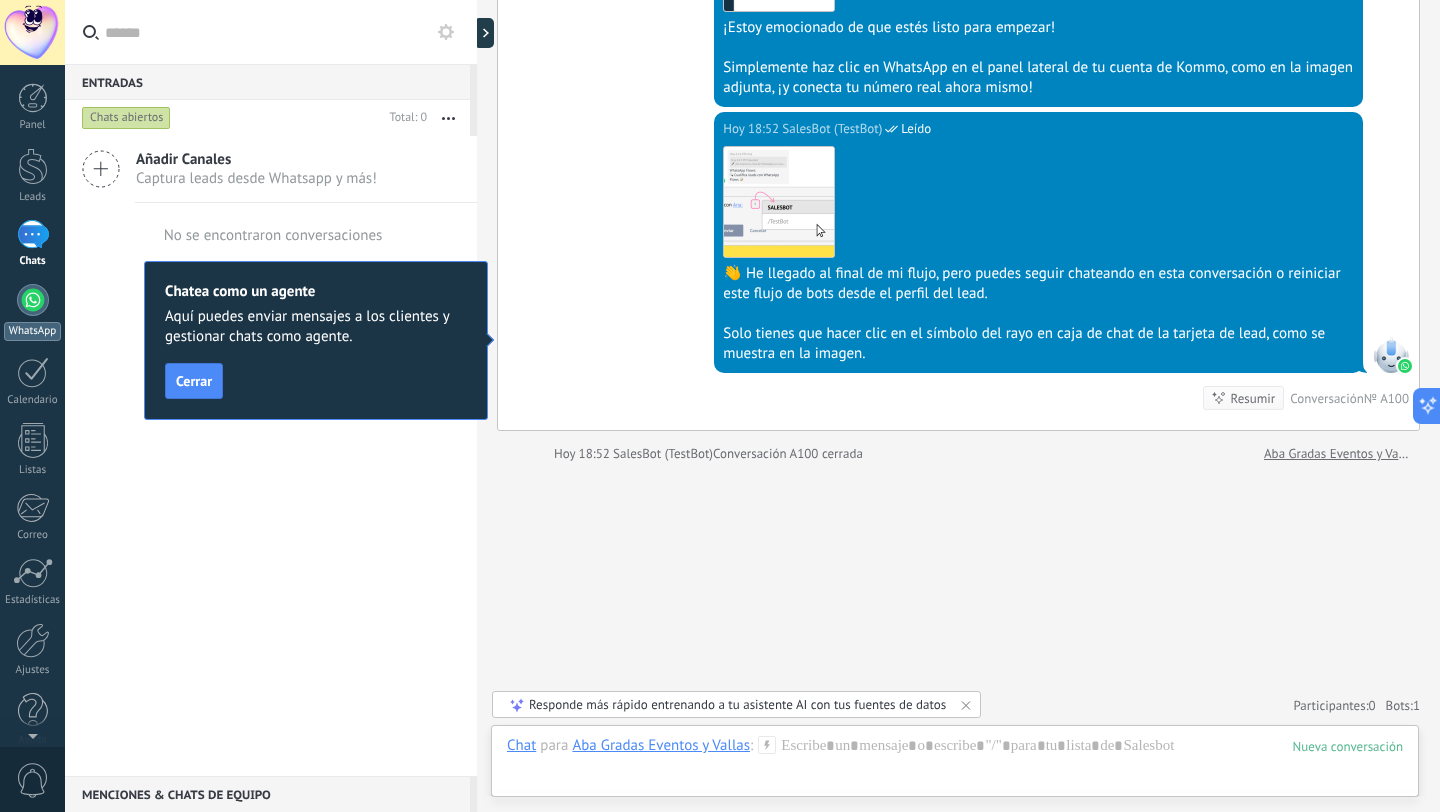 click at bounding box center [33, 300] 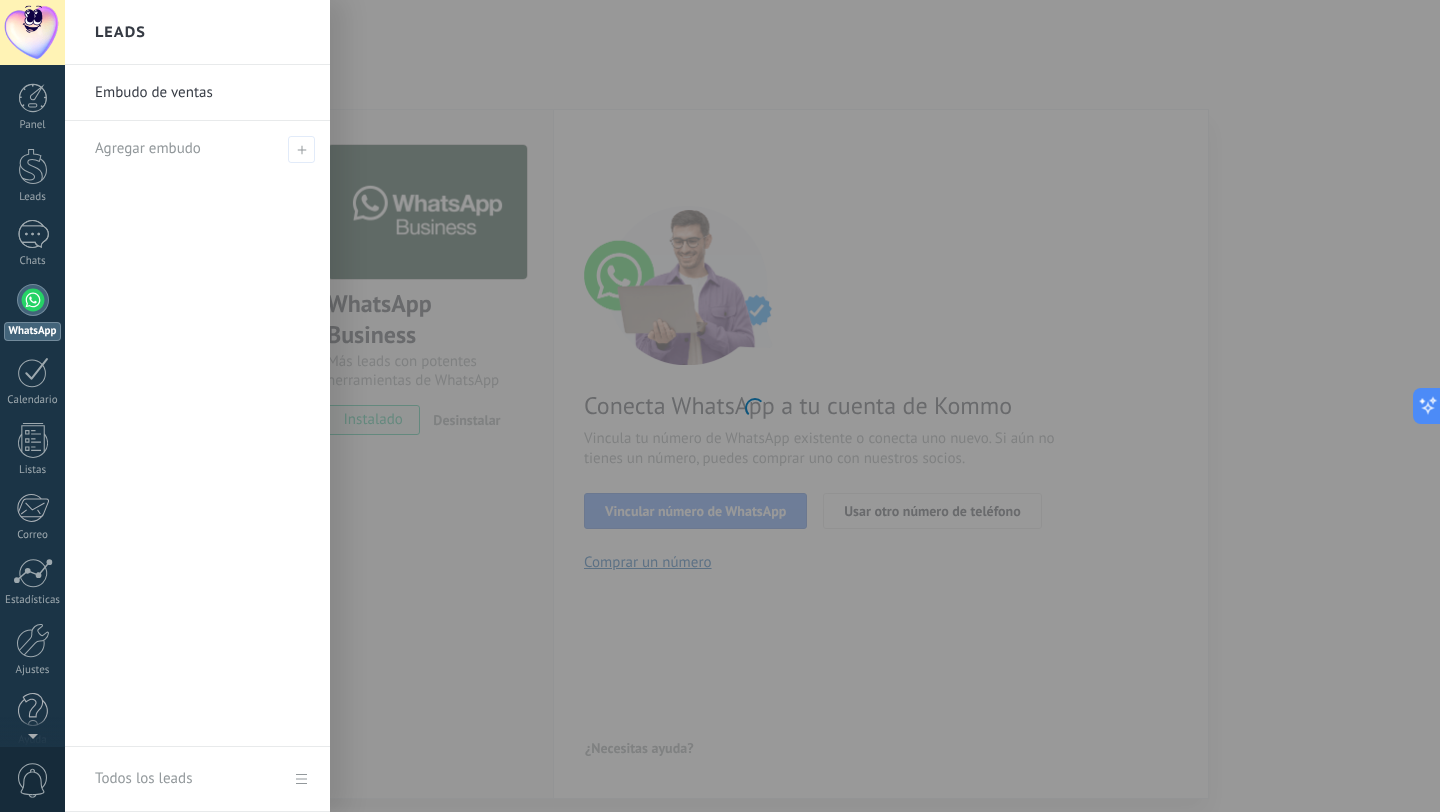 click at bounding box center (785, 406) 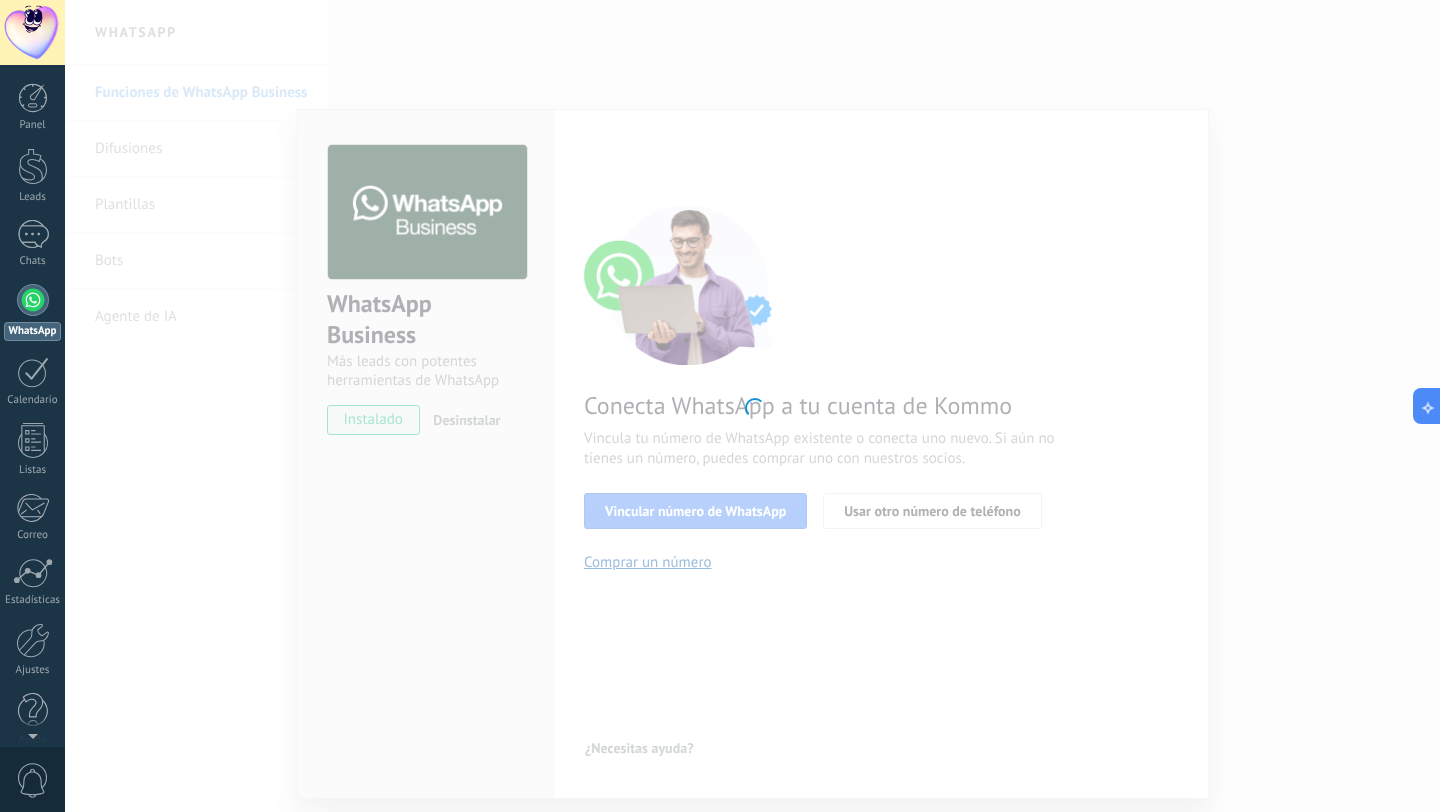 click at bounding box center [752, 406] 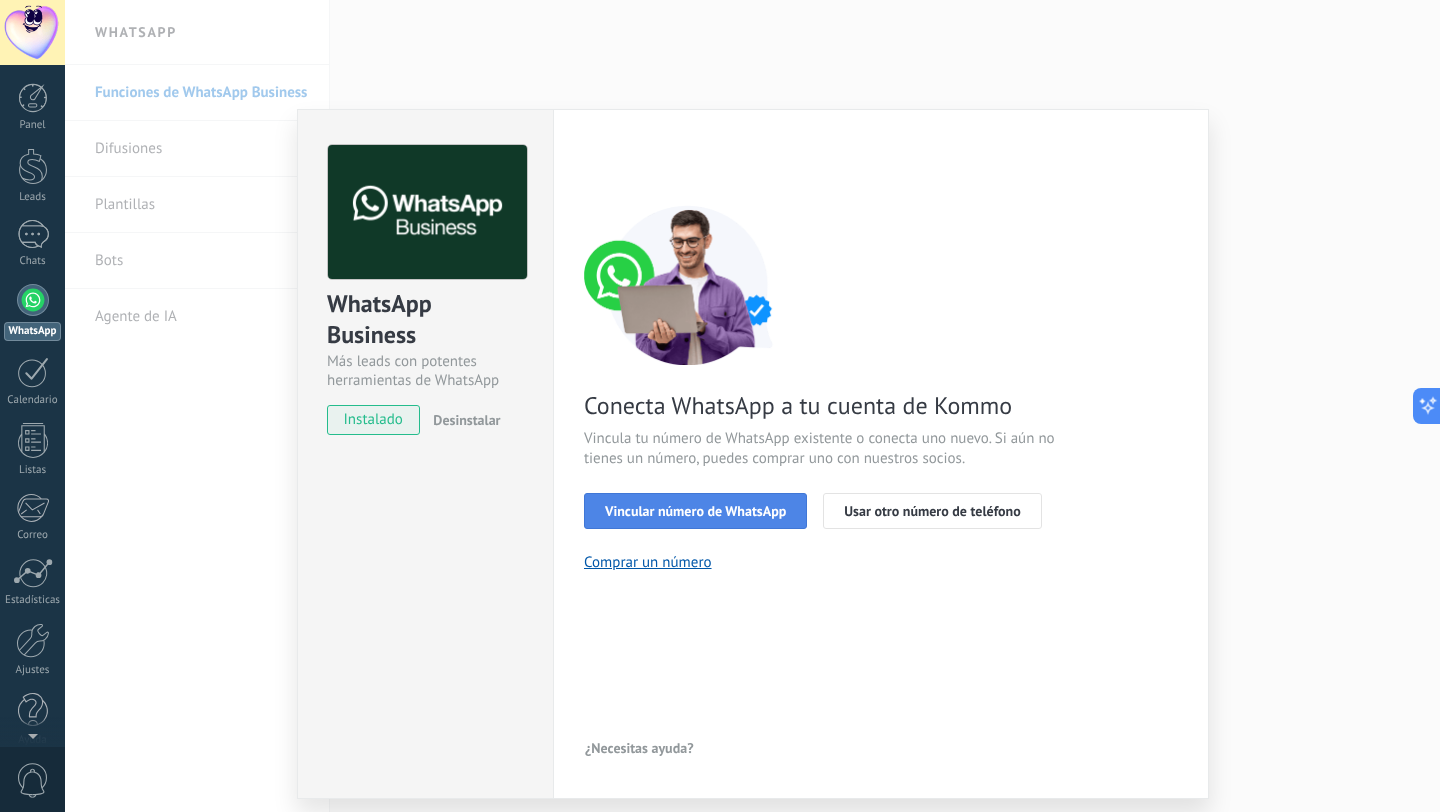 click on "Vincular número de WhatsApp" at bounding box center (695, 511) 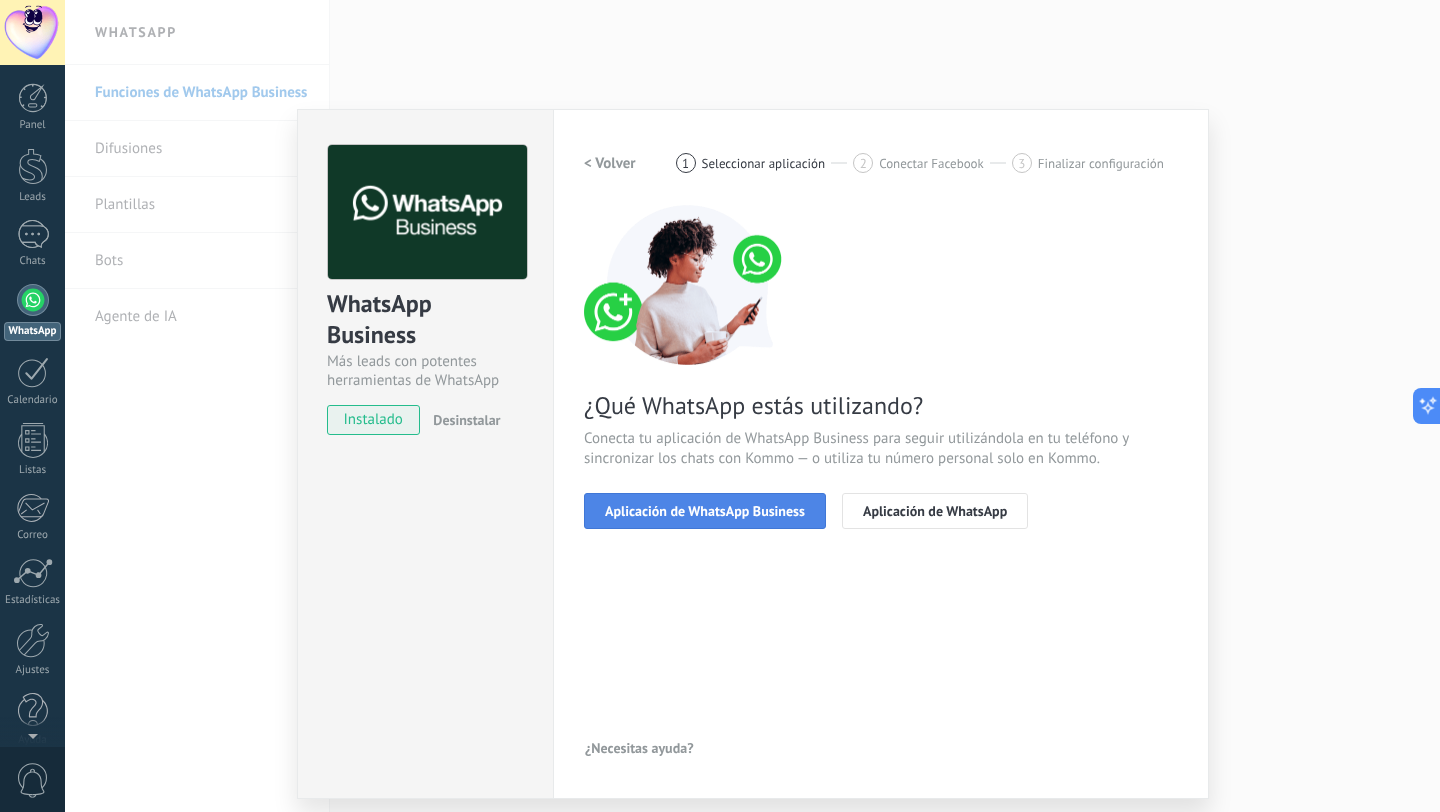 click on "Aplicación de WhatsApp Business" at bounding box center [705, 511] 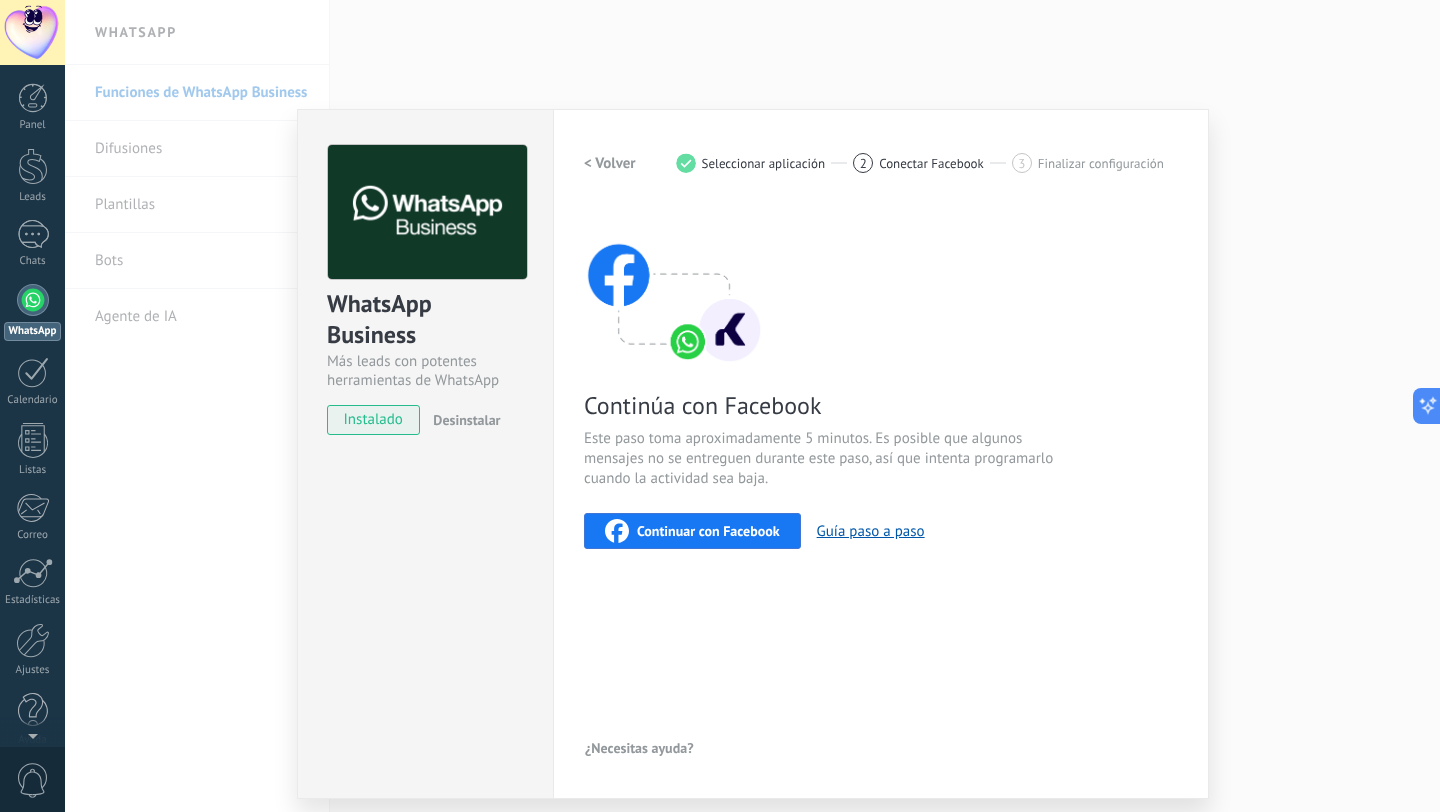click on "Continuar con Facebook" at bounding box center [708, 531] 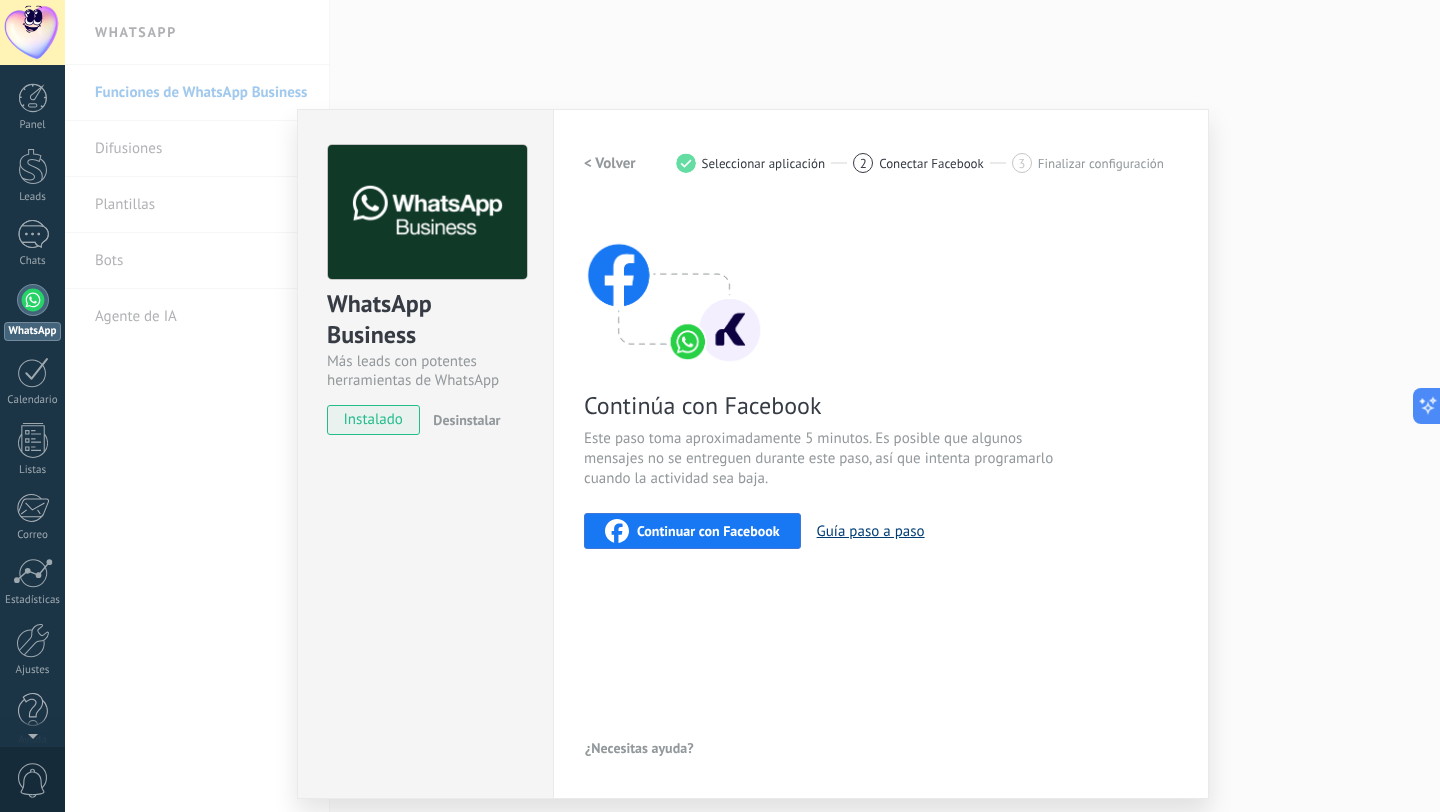 click on "Guía paso a paso" at bounding box center (871, 531) 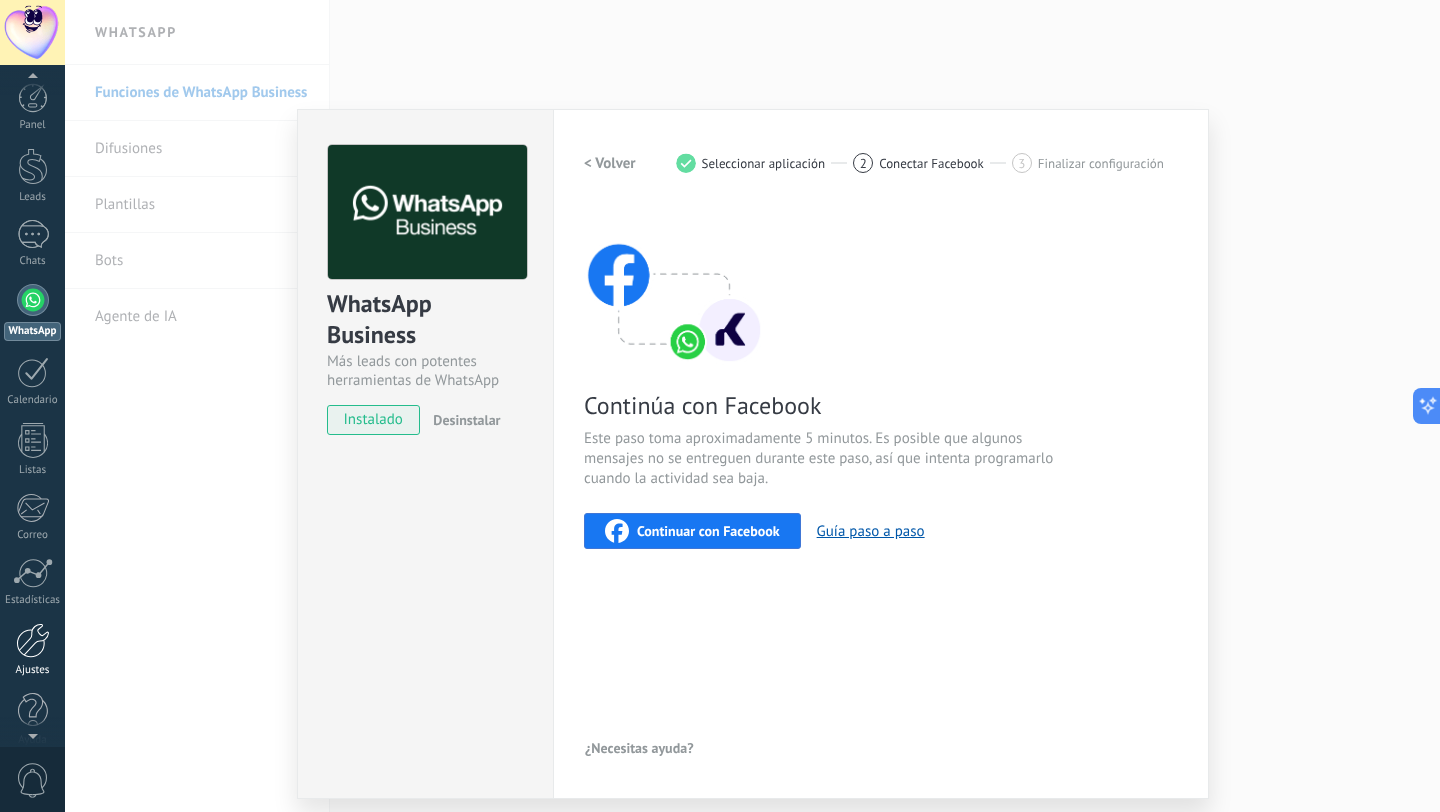 click at bounding box center (33, 640) 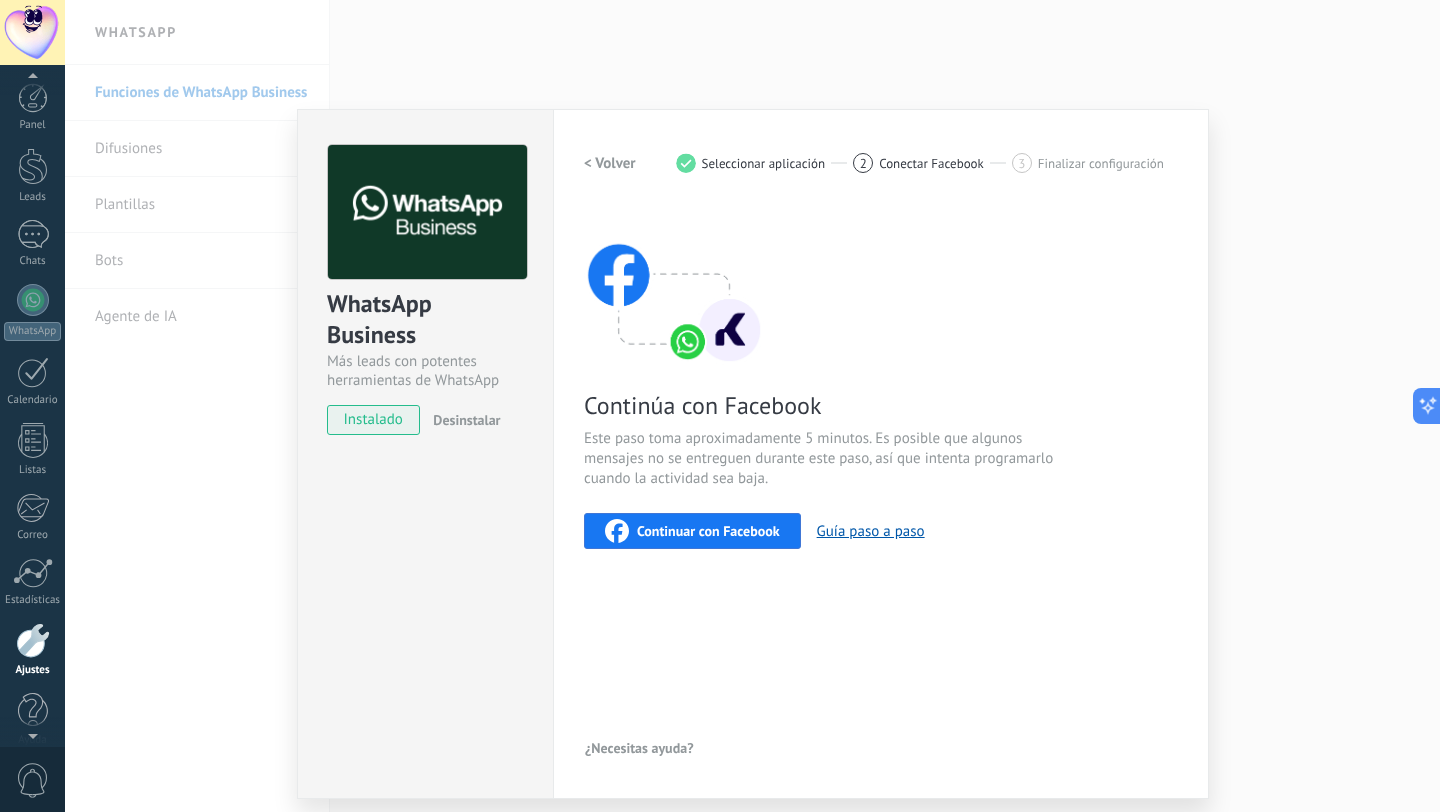 scroll, scrollTop: 20, scrollLeft: 0, axis: vertical 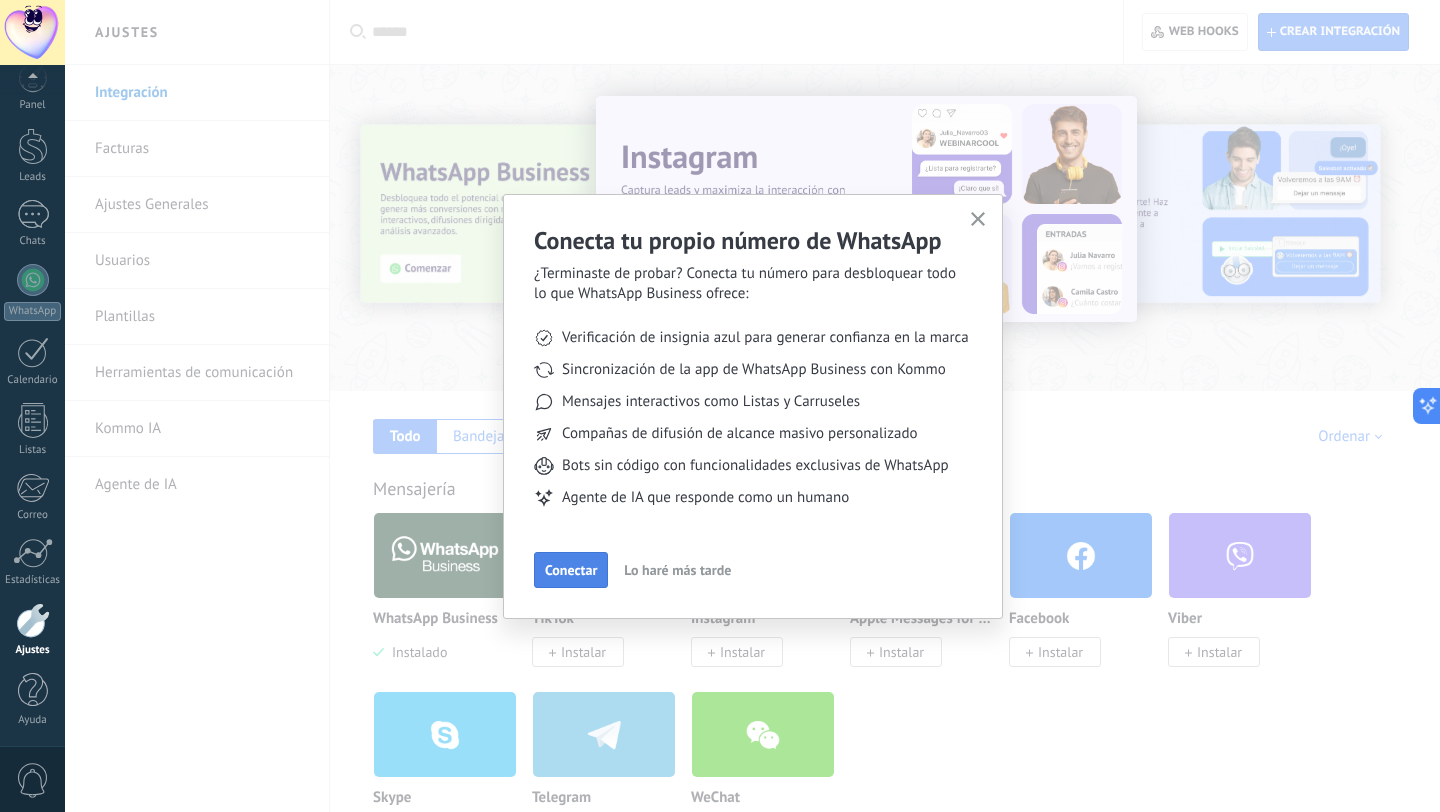 click on "Conectar" at bounding box center (571, 570) 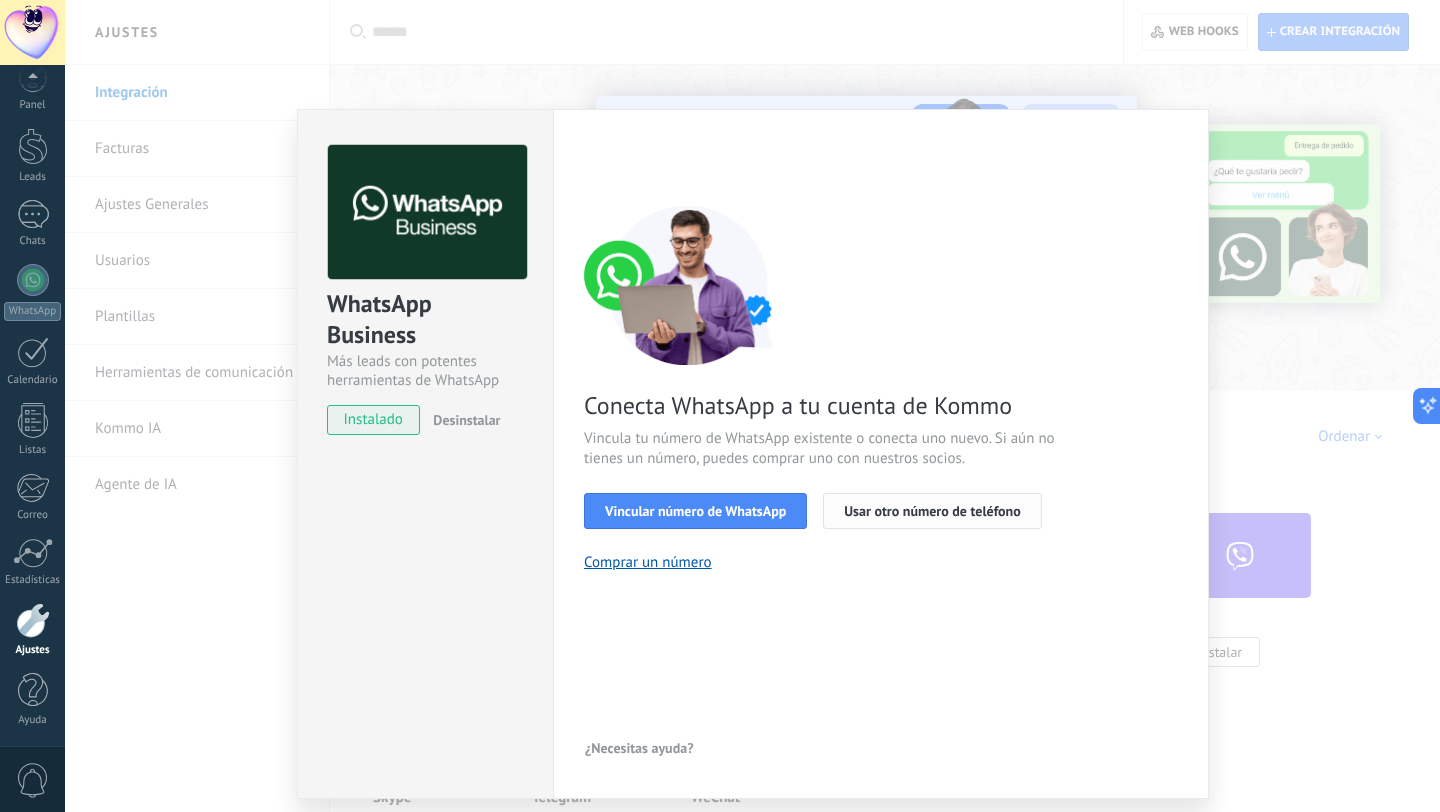 click on "Usar otro número de teléfono" at bounding box center [932, 511] 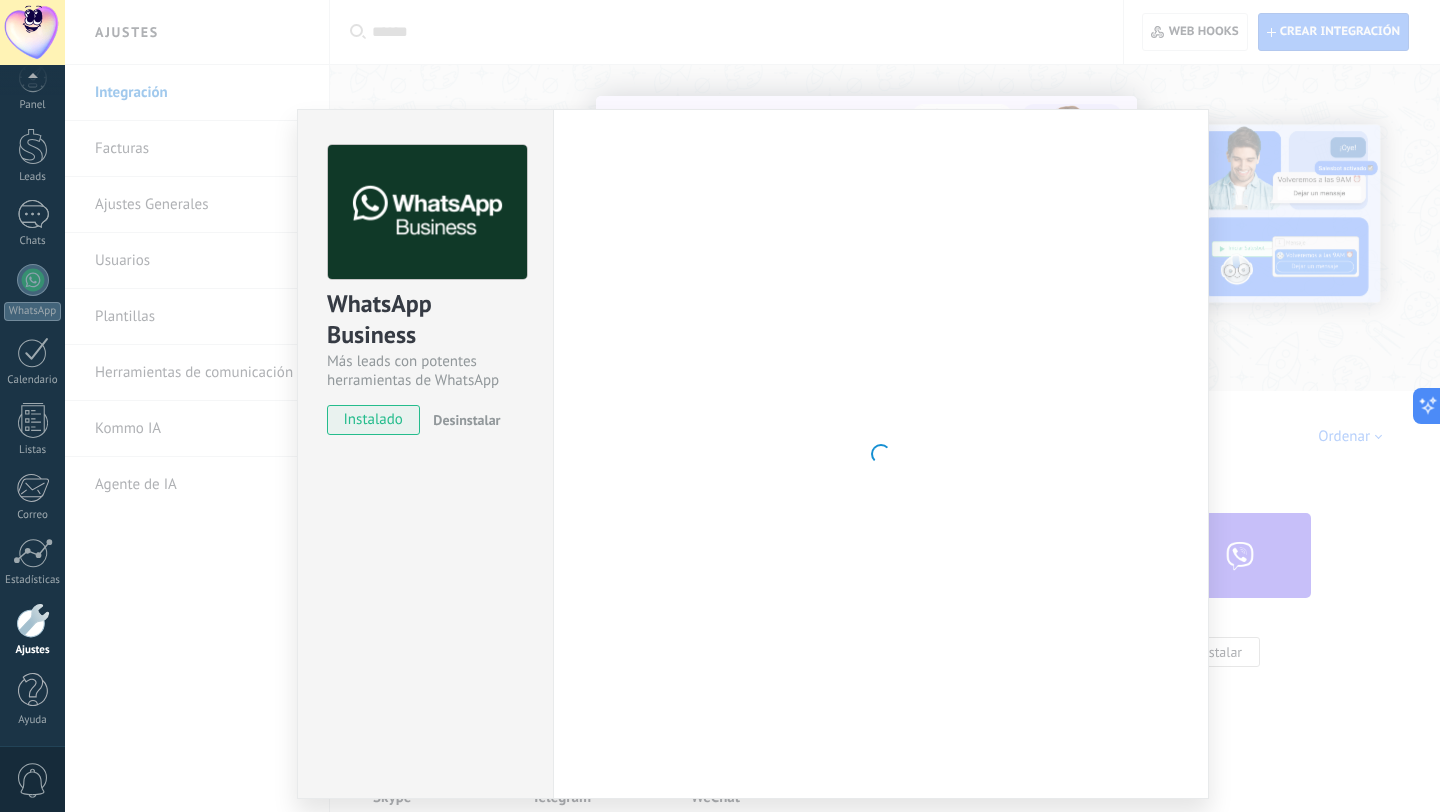 click on "instalado" at bounding box center [373, 420] 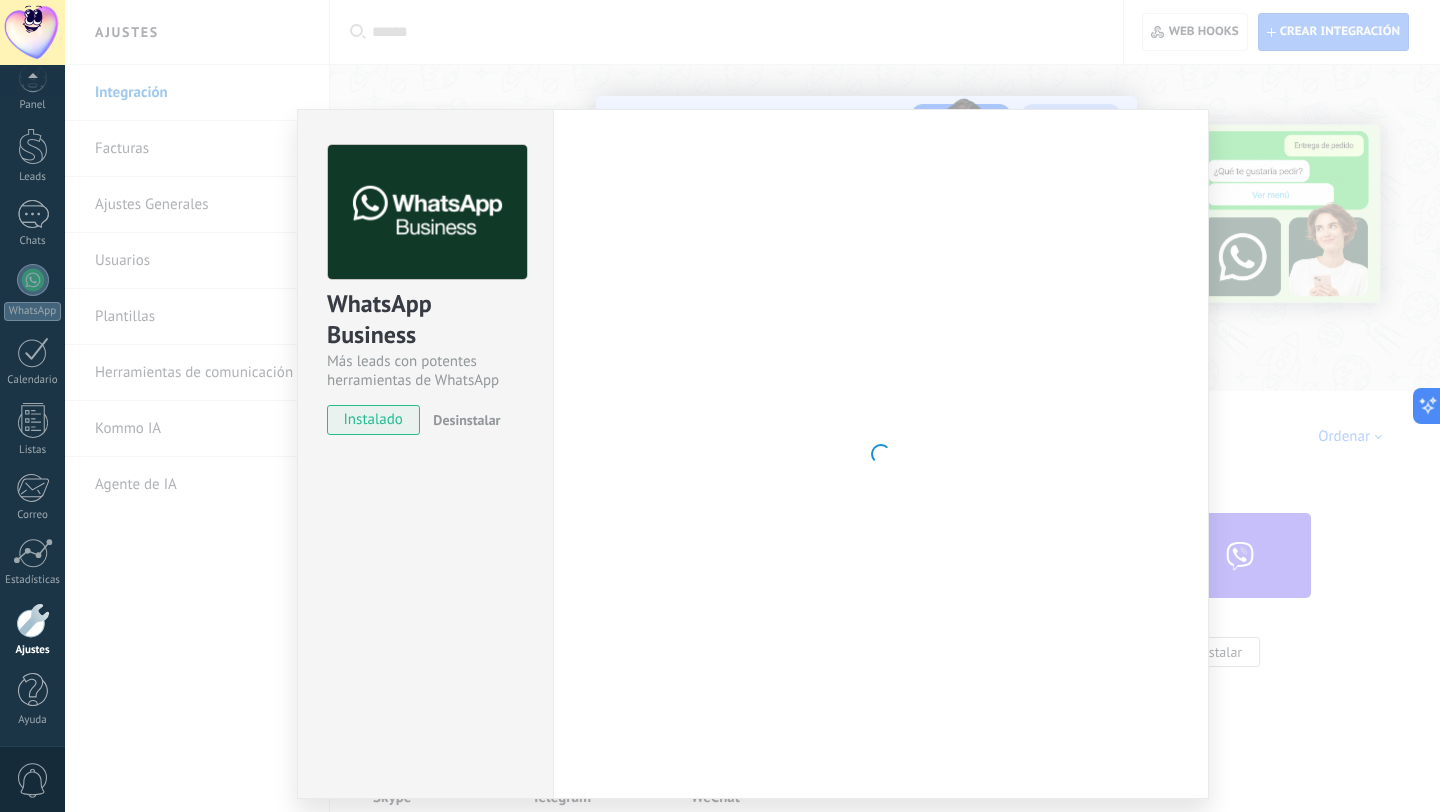 click at bounding box center [33, 620] 